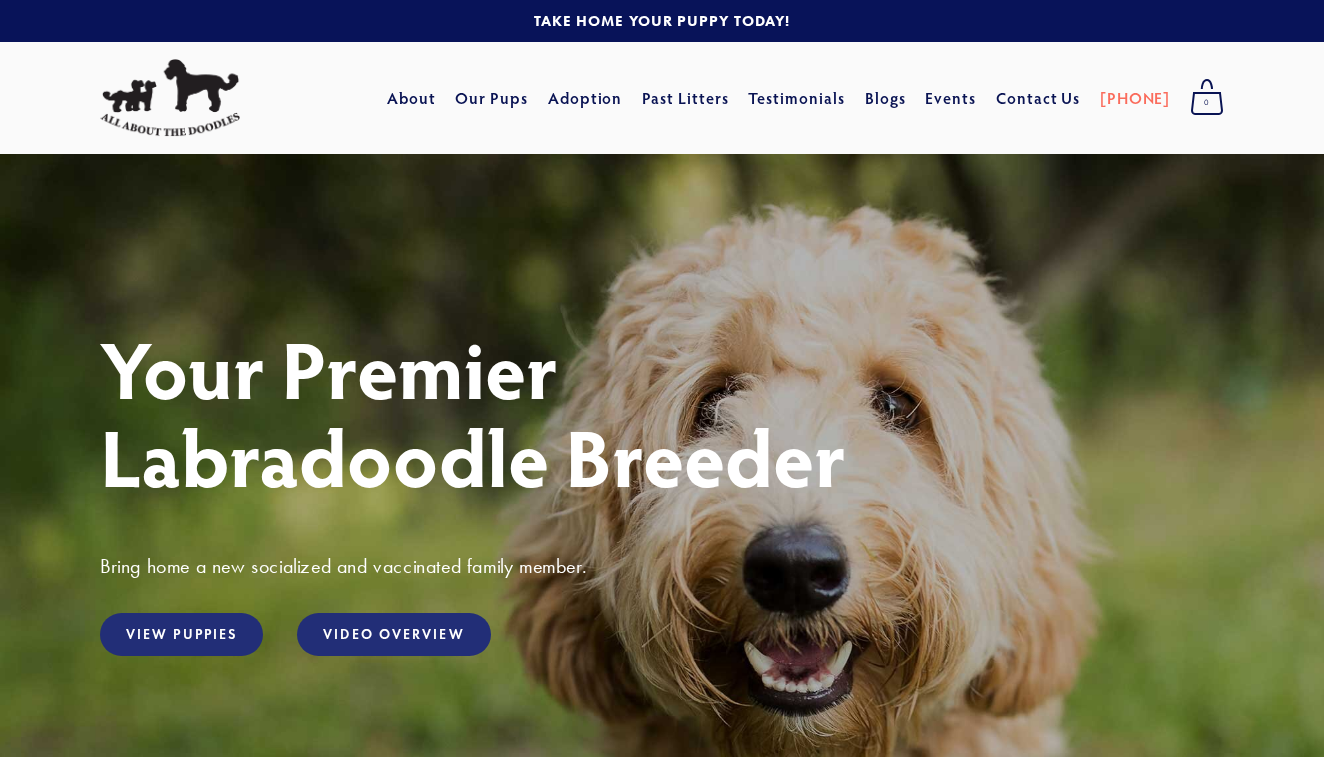 scroll, scrollTop: 0, scrollLeft: 0, axis: both 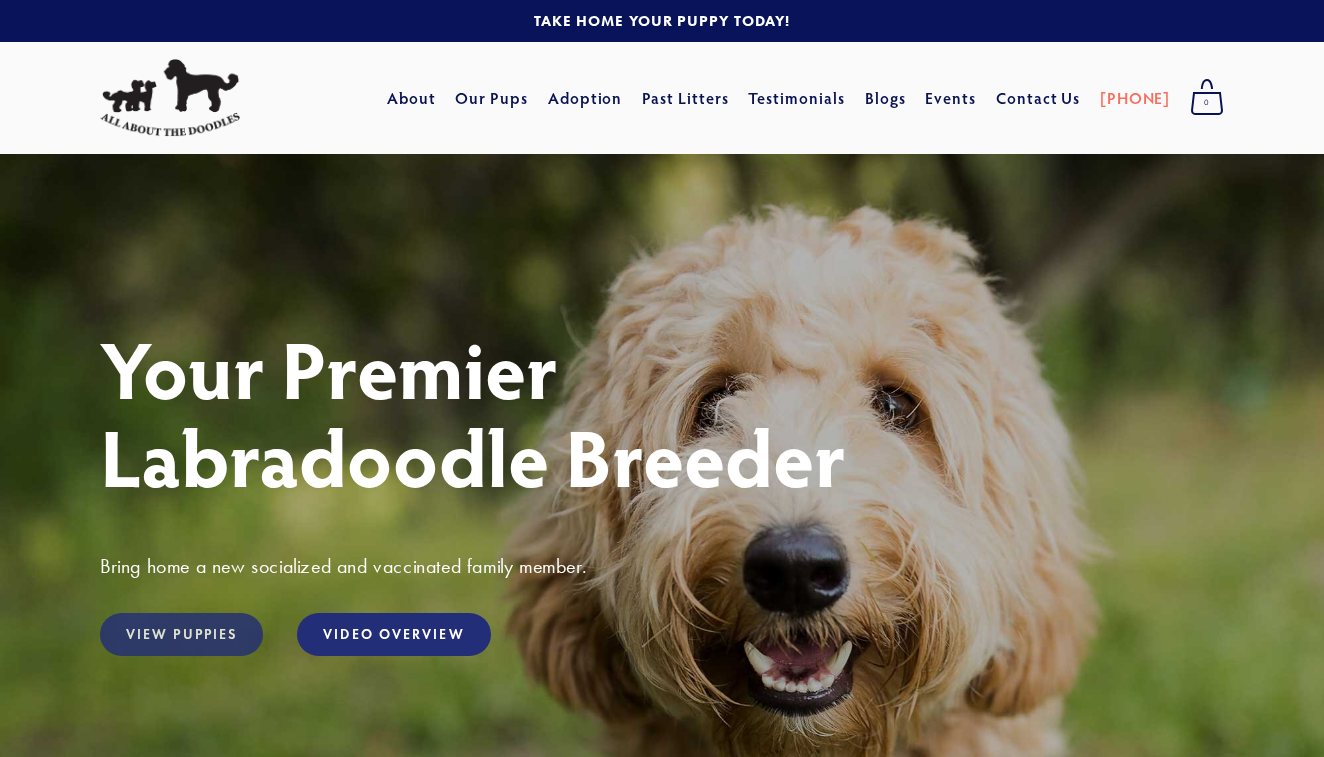 click on "View Puppies" at bounding box center [181, 634] 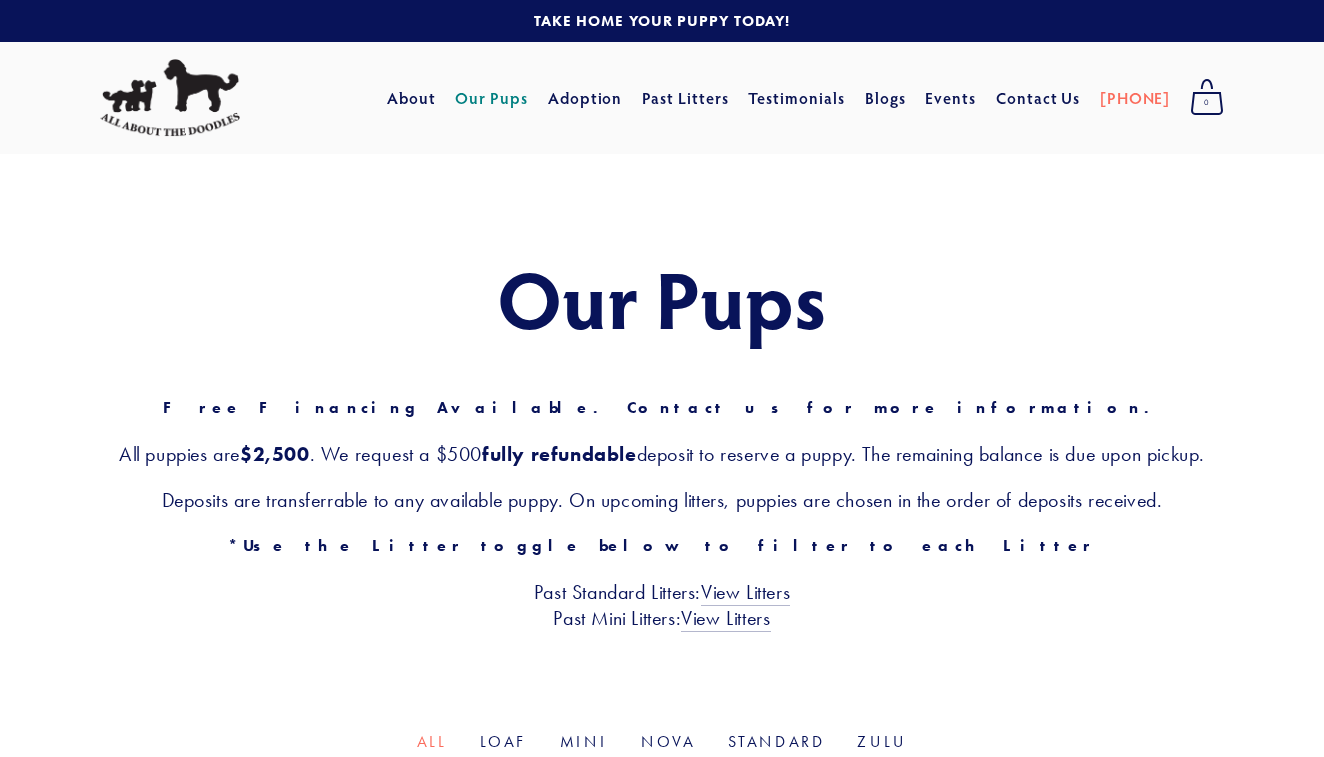scroll, scrollTop: 0, scrollLeft: 0, axis: both 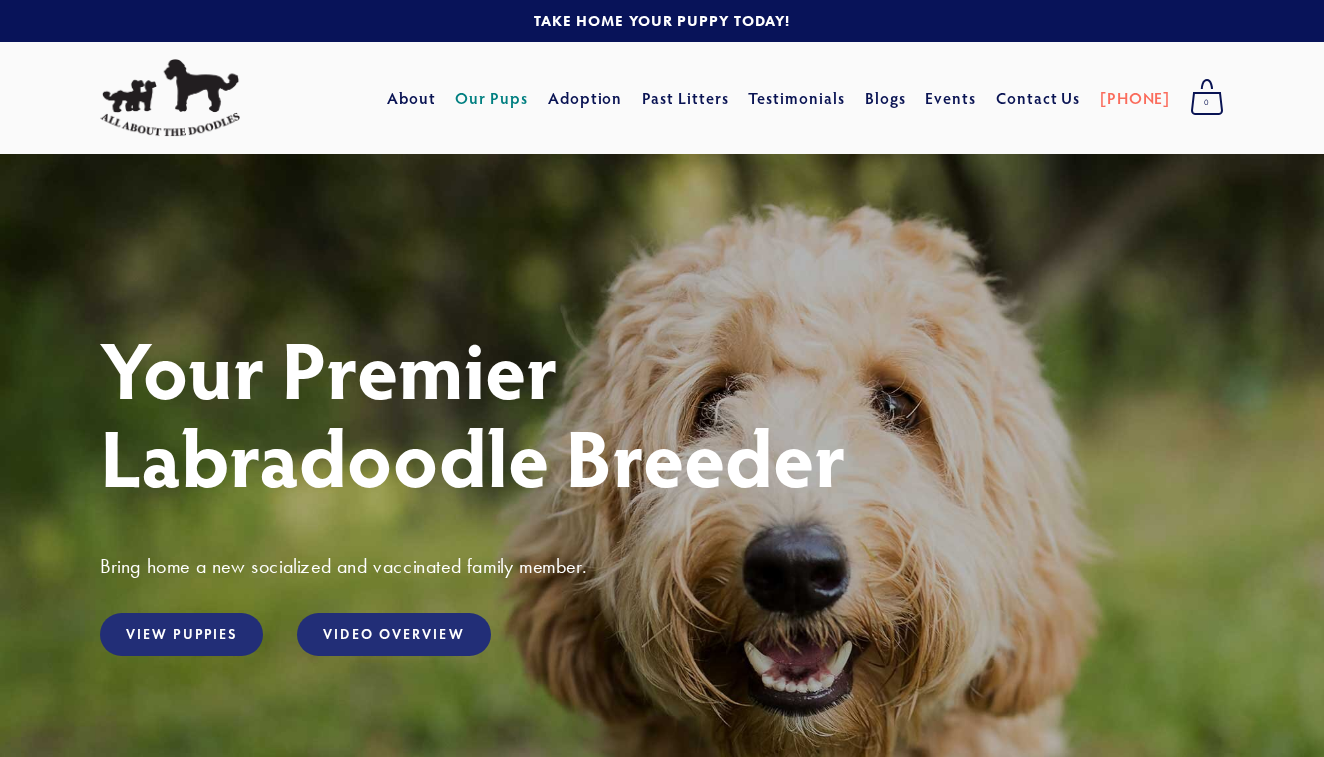 click on "Our Pups" at bounding box center (491, 98) 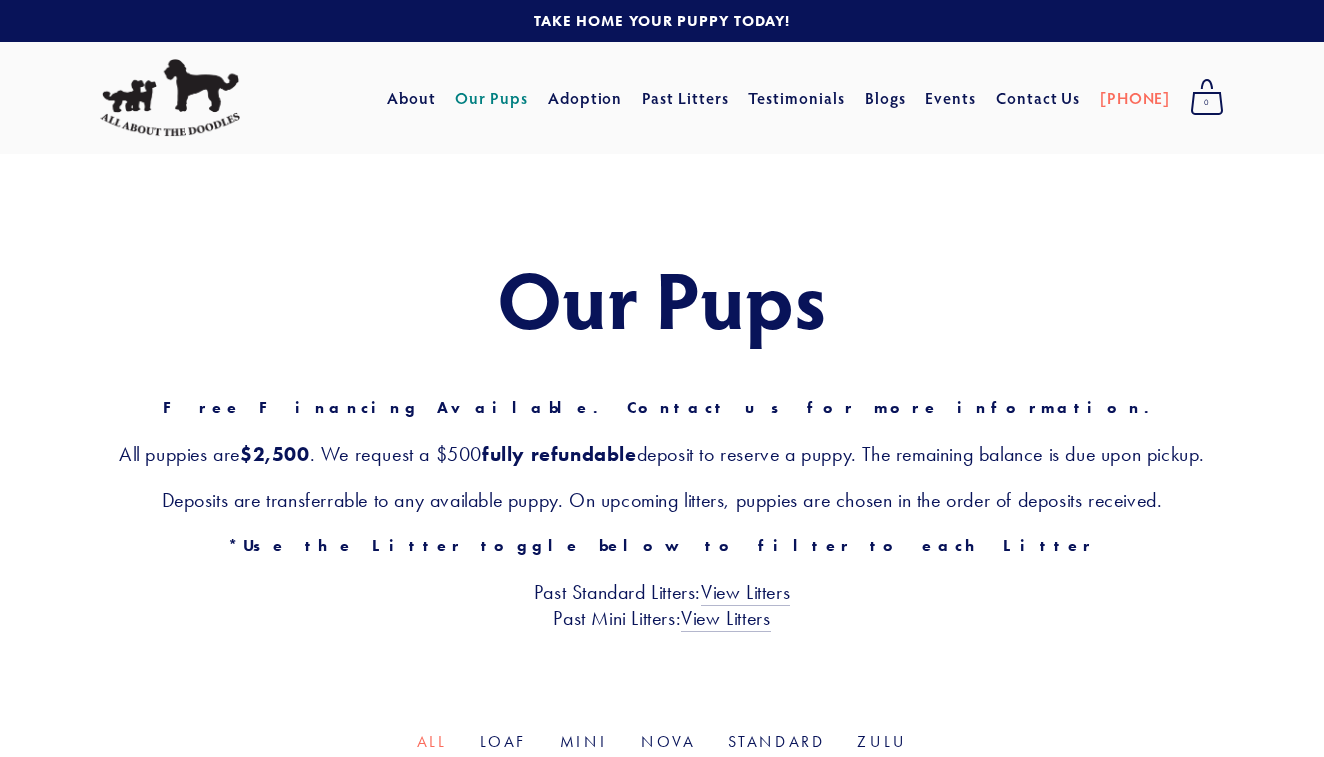 scroll, scrollTop: 0, scrollLeft: 0, axis: both 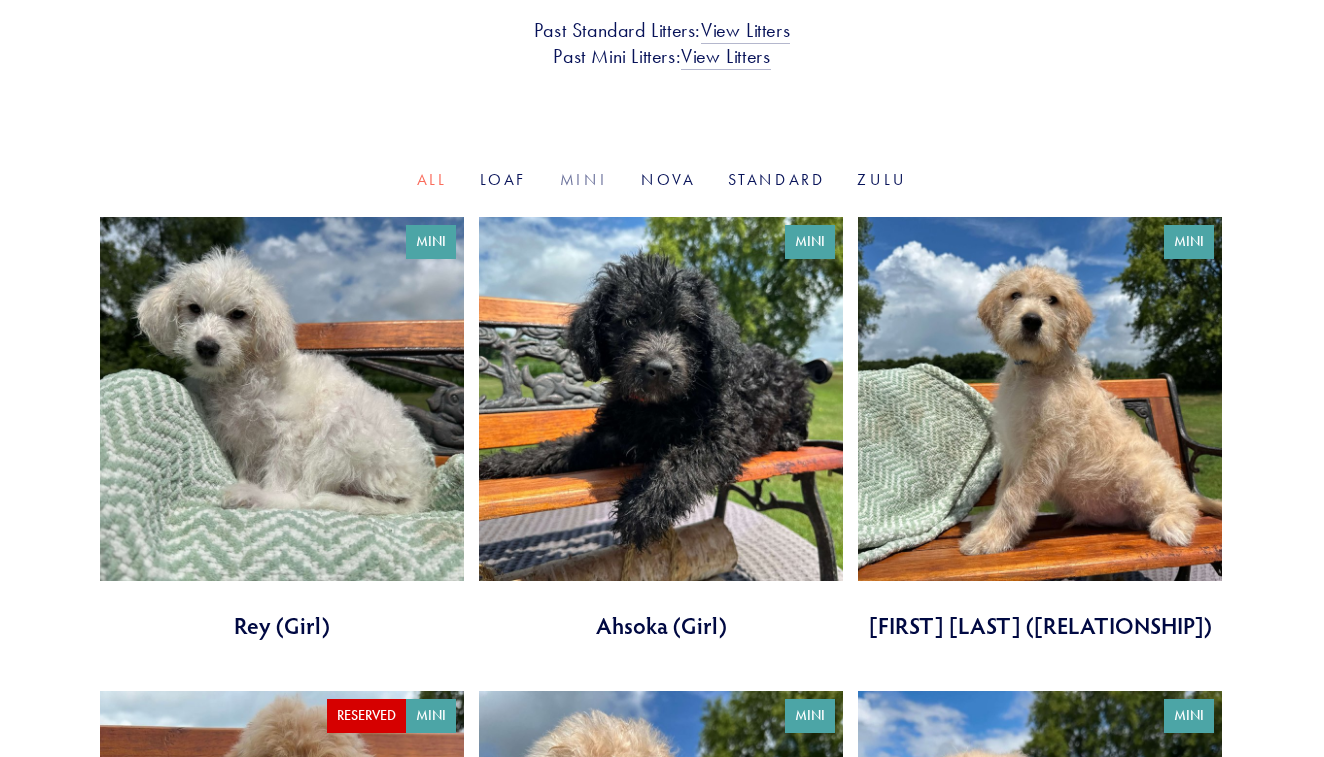 click on "Mini" at bounding box center (584, 179) 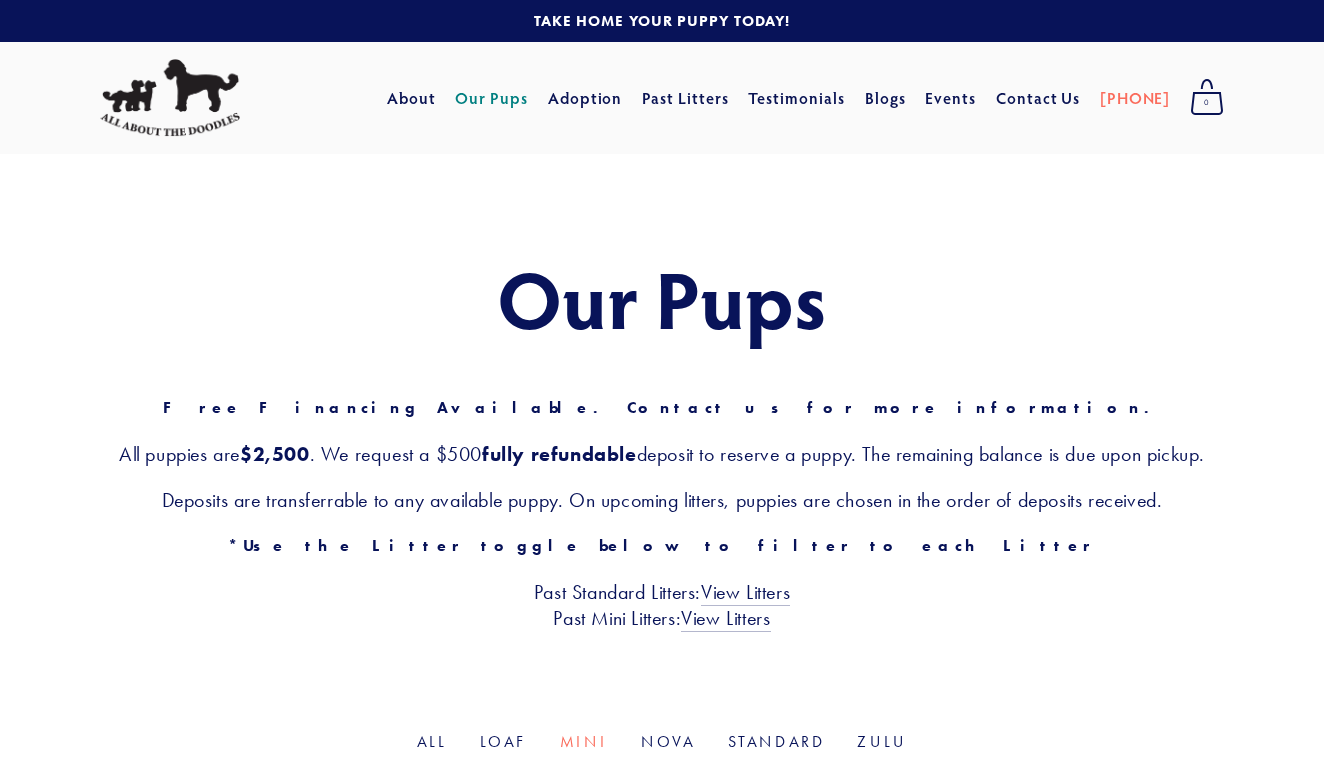 scroll, scrollTop: 0, scrollLeft: 0, axis: both 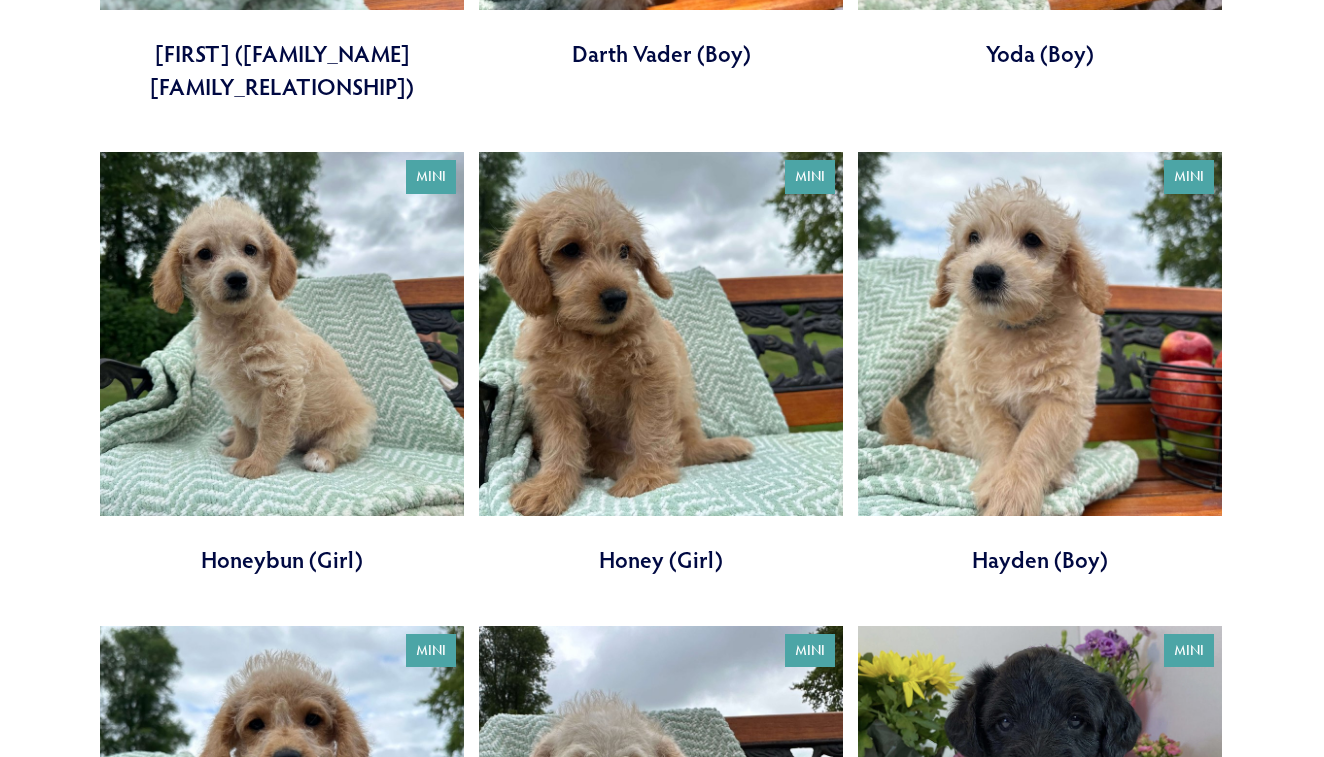 click at bounding box center (282, 364) 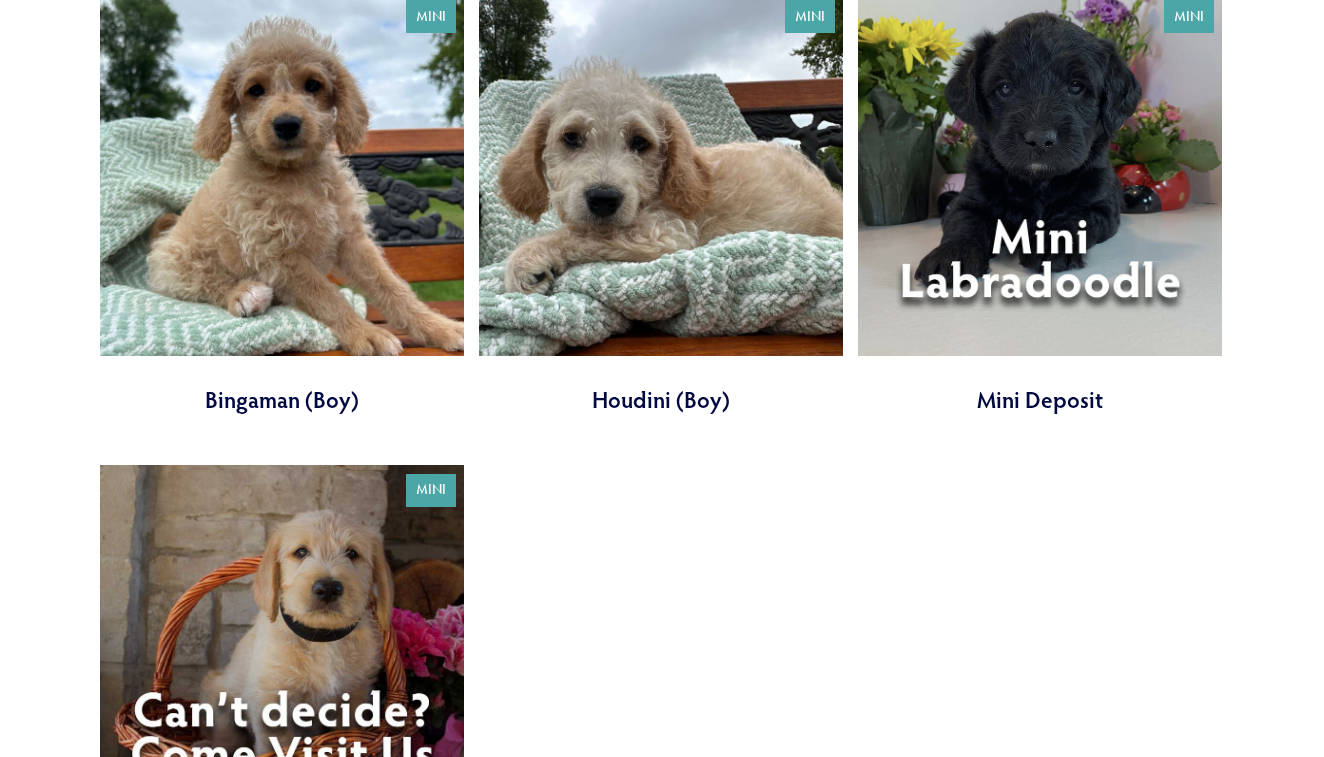 scroll, scrollTop: 2231, scrollLeft: 0, axis: vertical 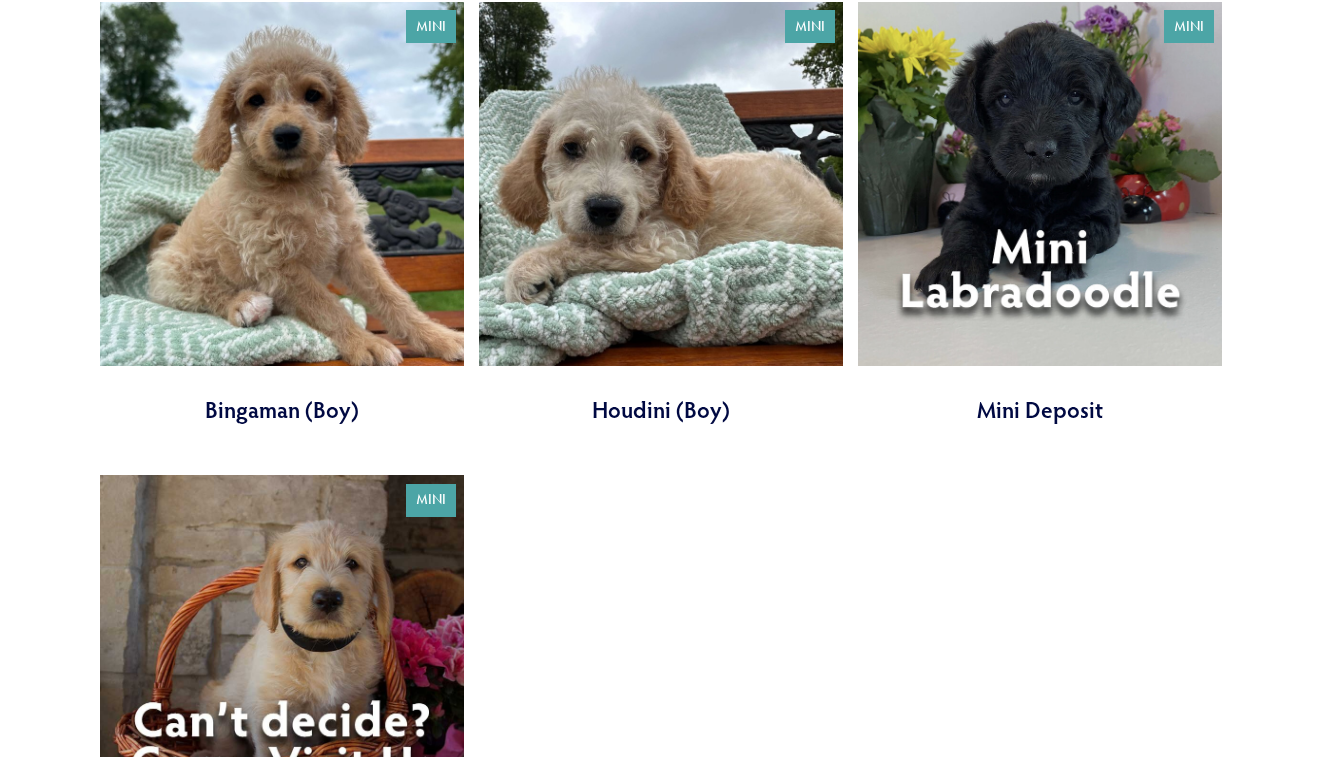 click at bounding box center [1040, 214] 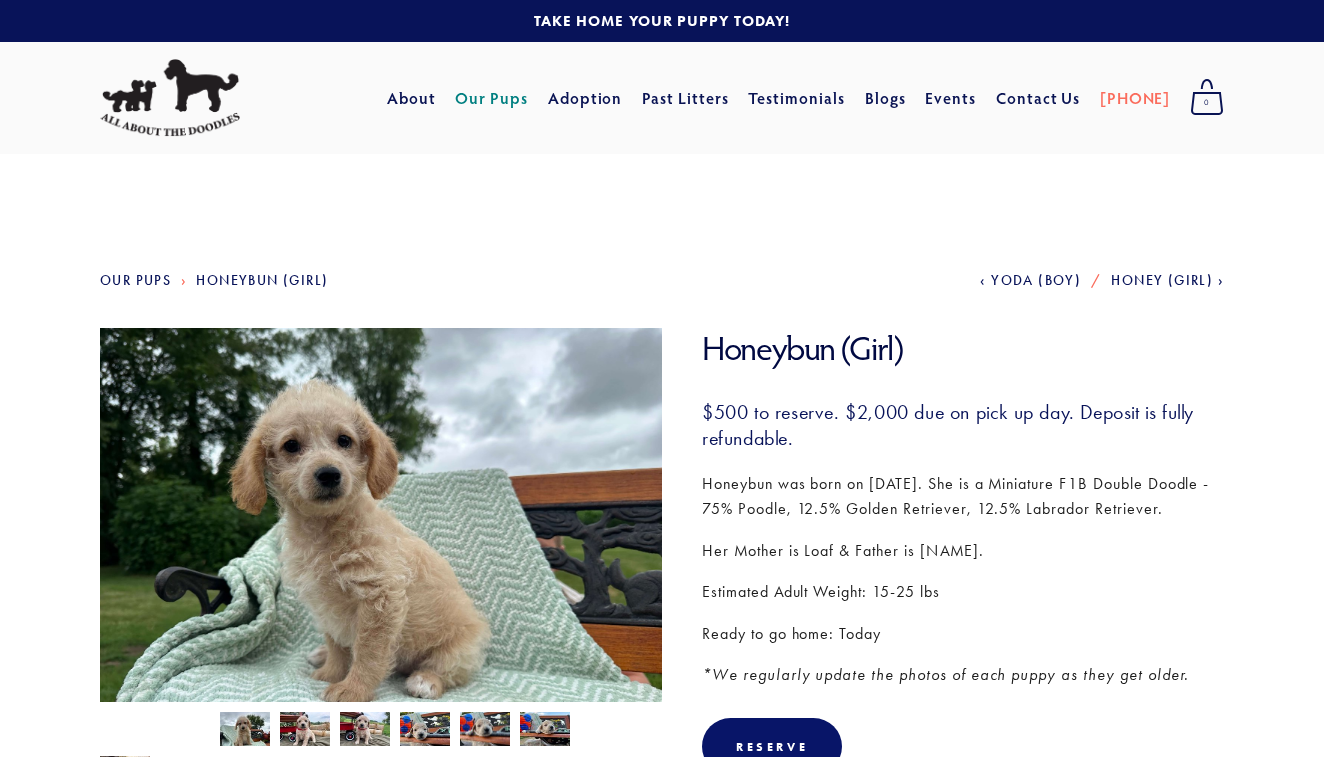 scroll, scrollTop: 0, scrollLeft: 0, axis: both 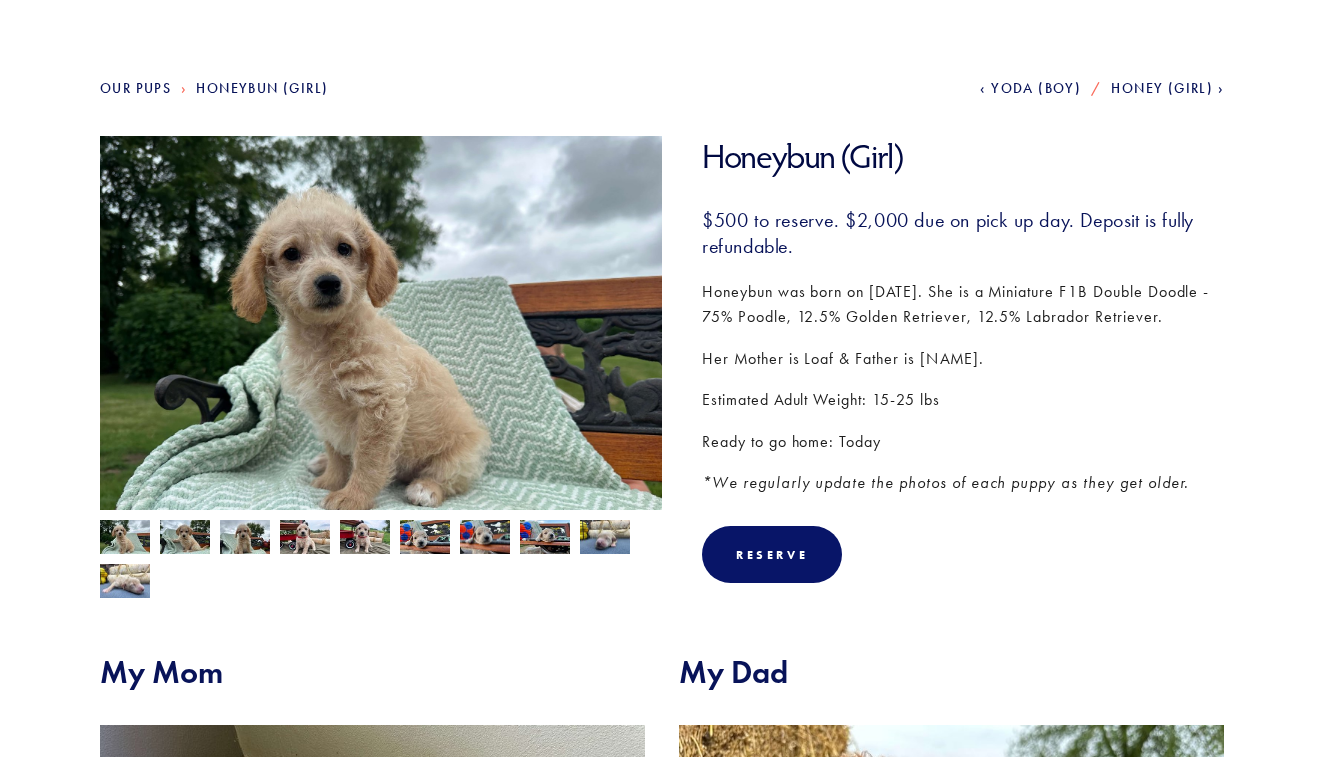click at bounding box center (185, 539) 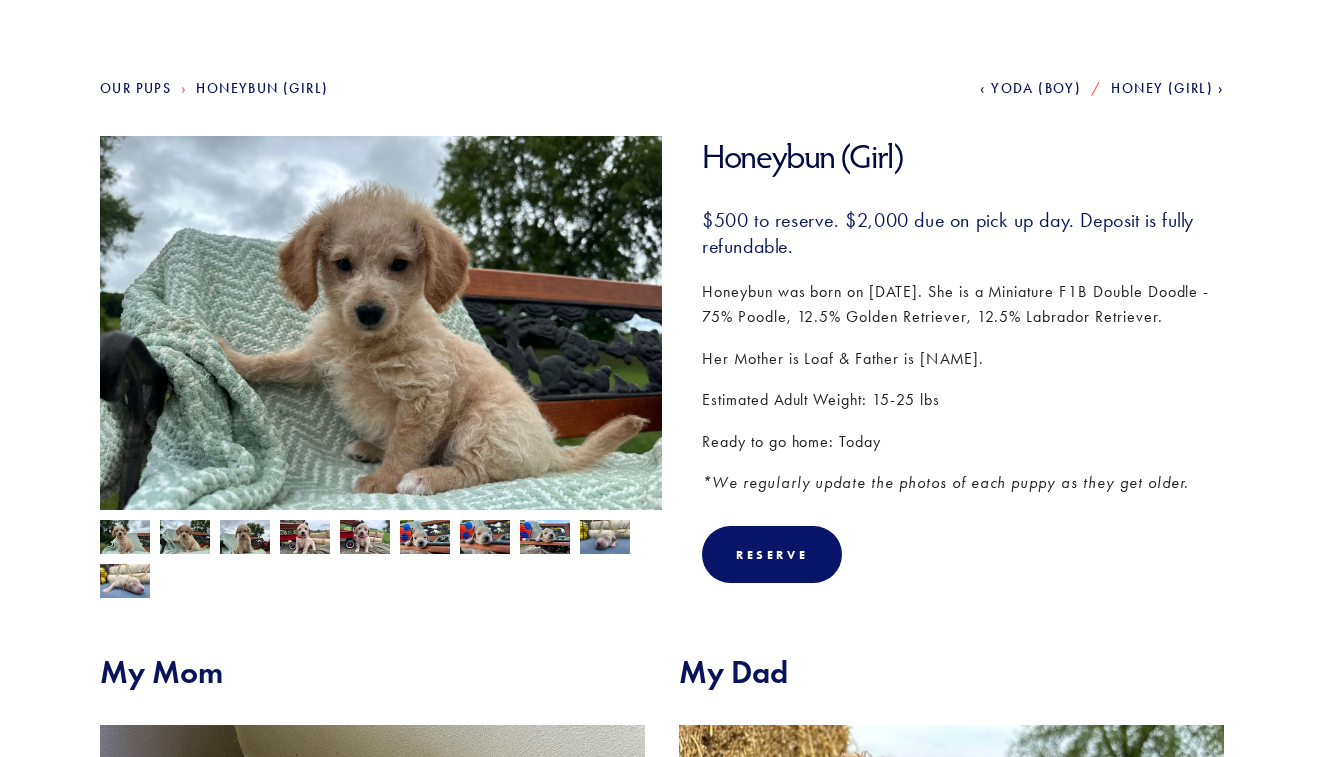 click at bounding box center (245, 539) 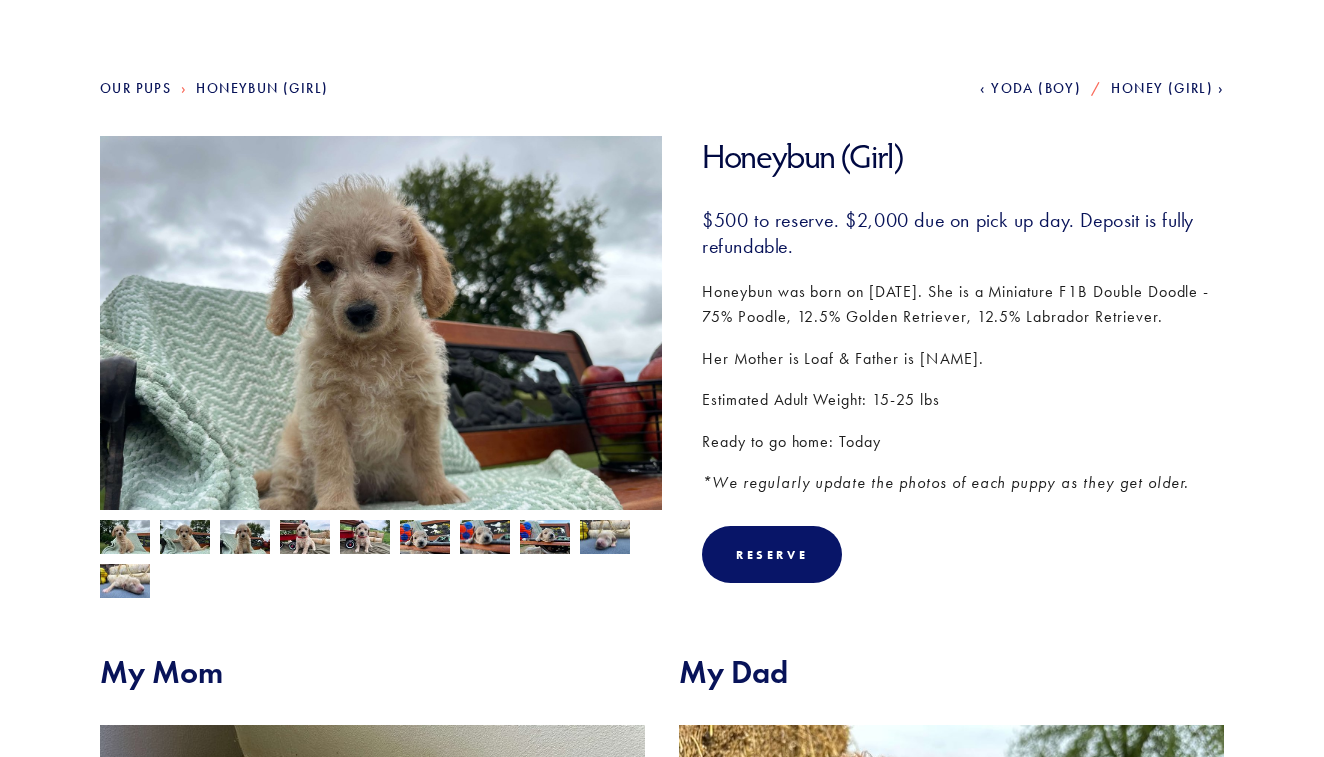 click at bounding box center [305, 539] 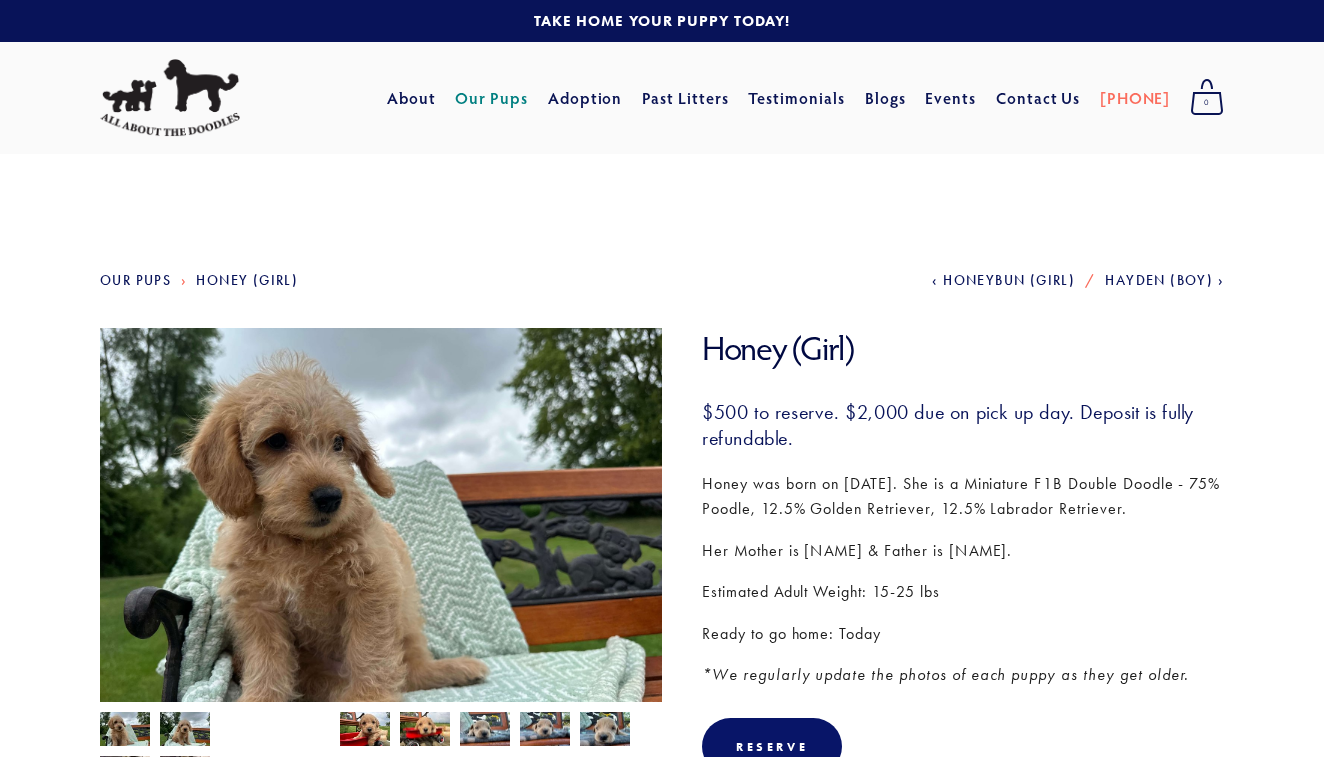 scroll, scrollTop: 0, scrollLeft: 0, axis: both 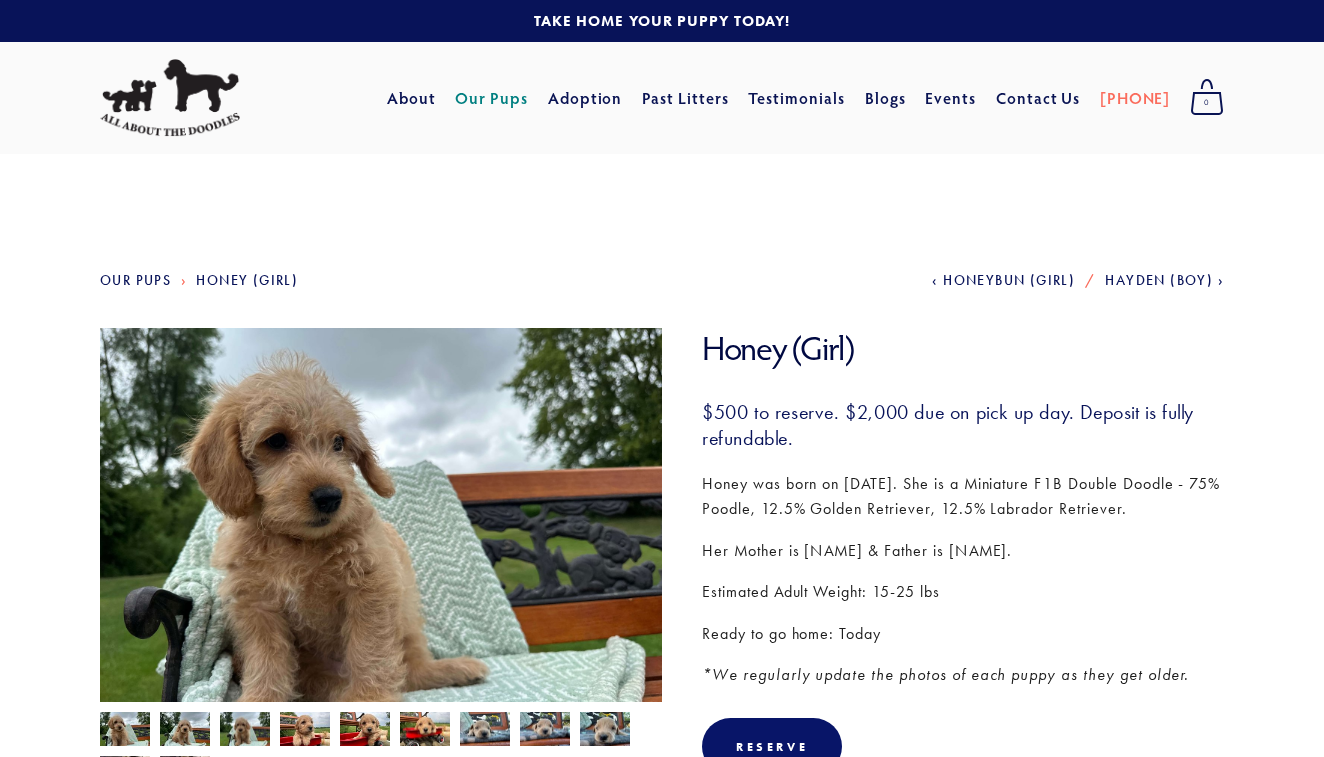 click at bounding box center (381, 539) 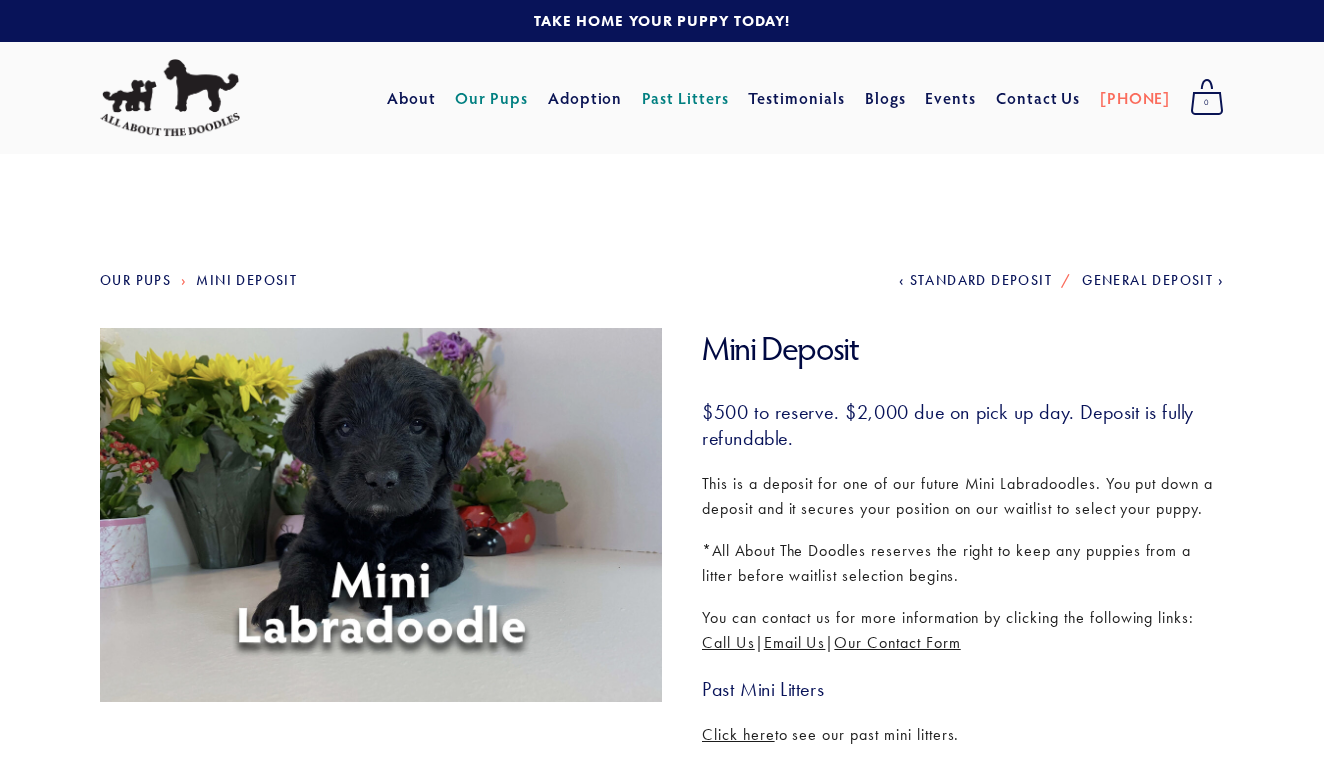scroll, scrollTop: 0, scrollLeft: 0, axis: both 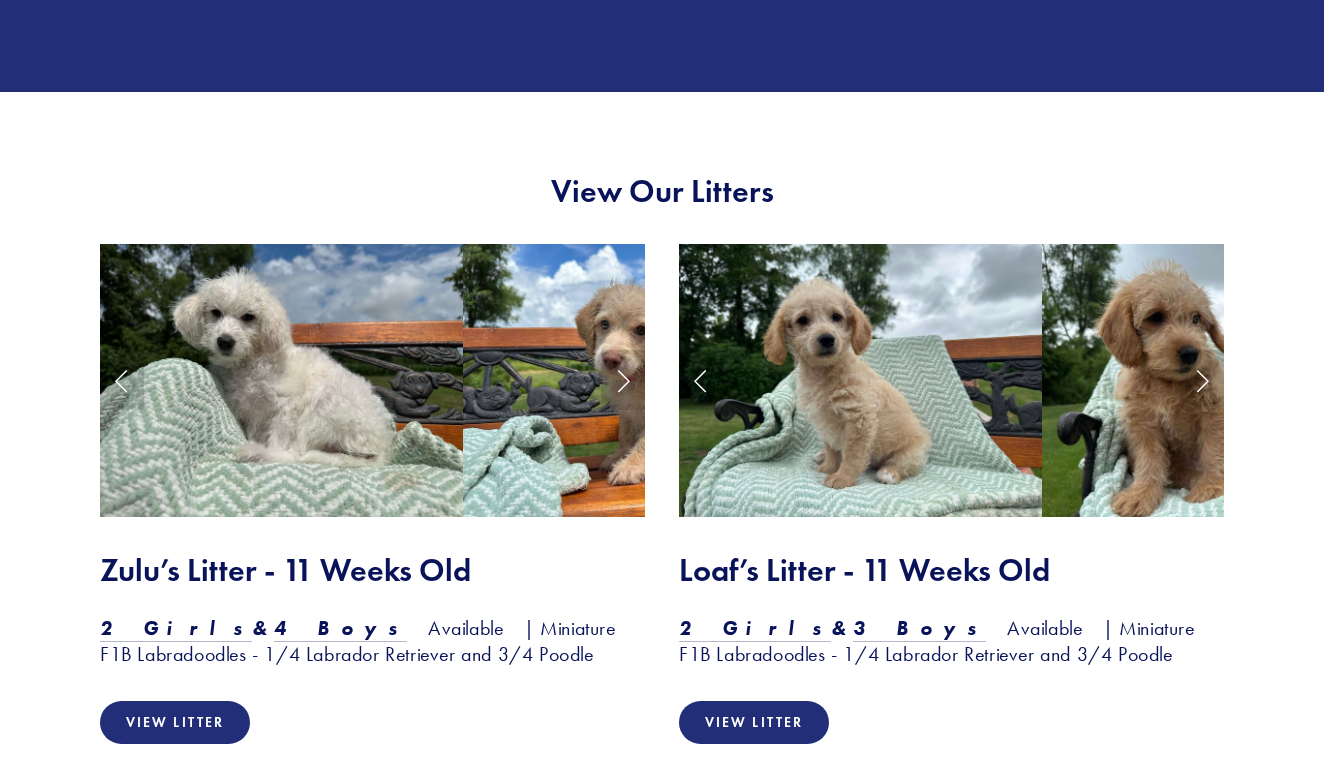 click at bounding box center [860, 380] 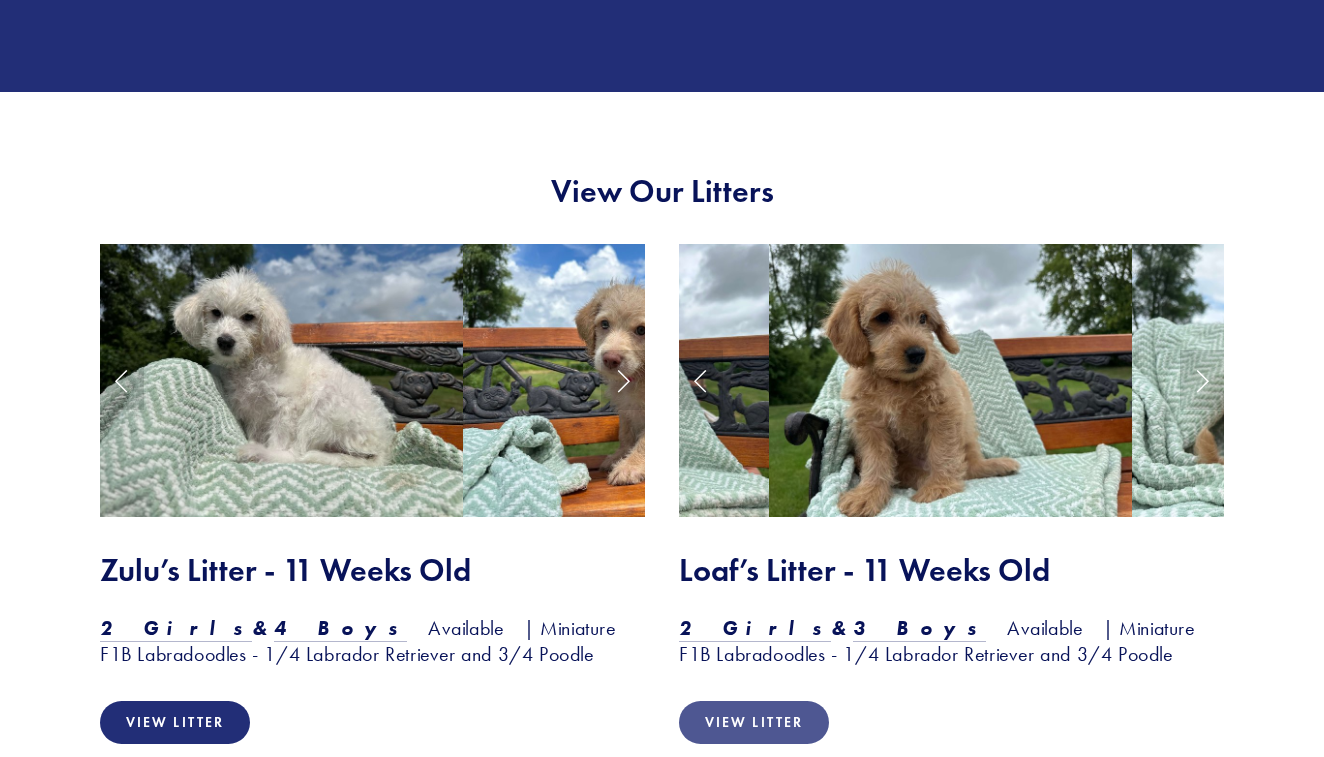 click on "View Litter" at bounding box center [754, 722] 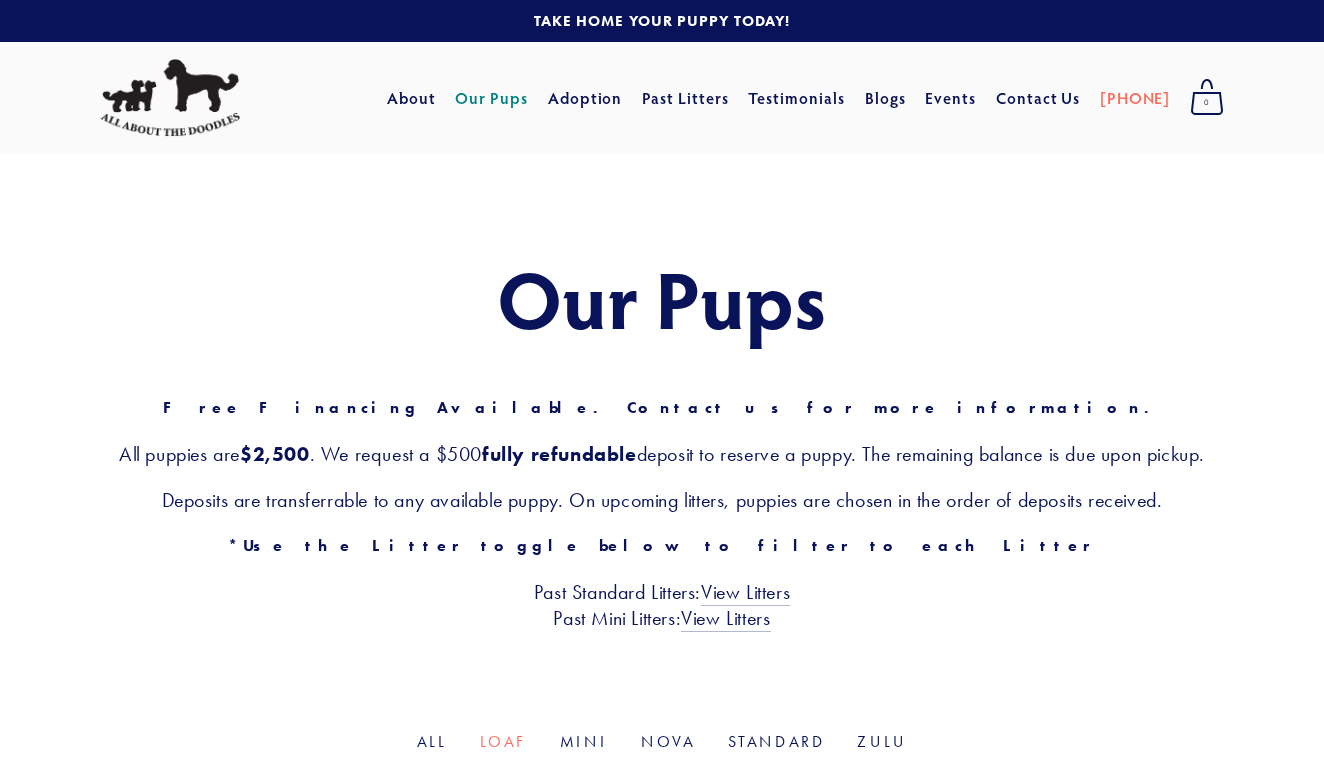 scroll, scrollTop: 0, scrollLeft: 0, axis: both 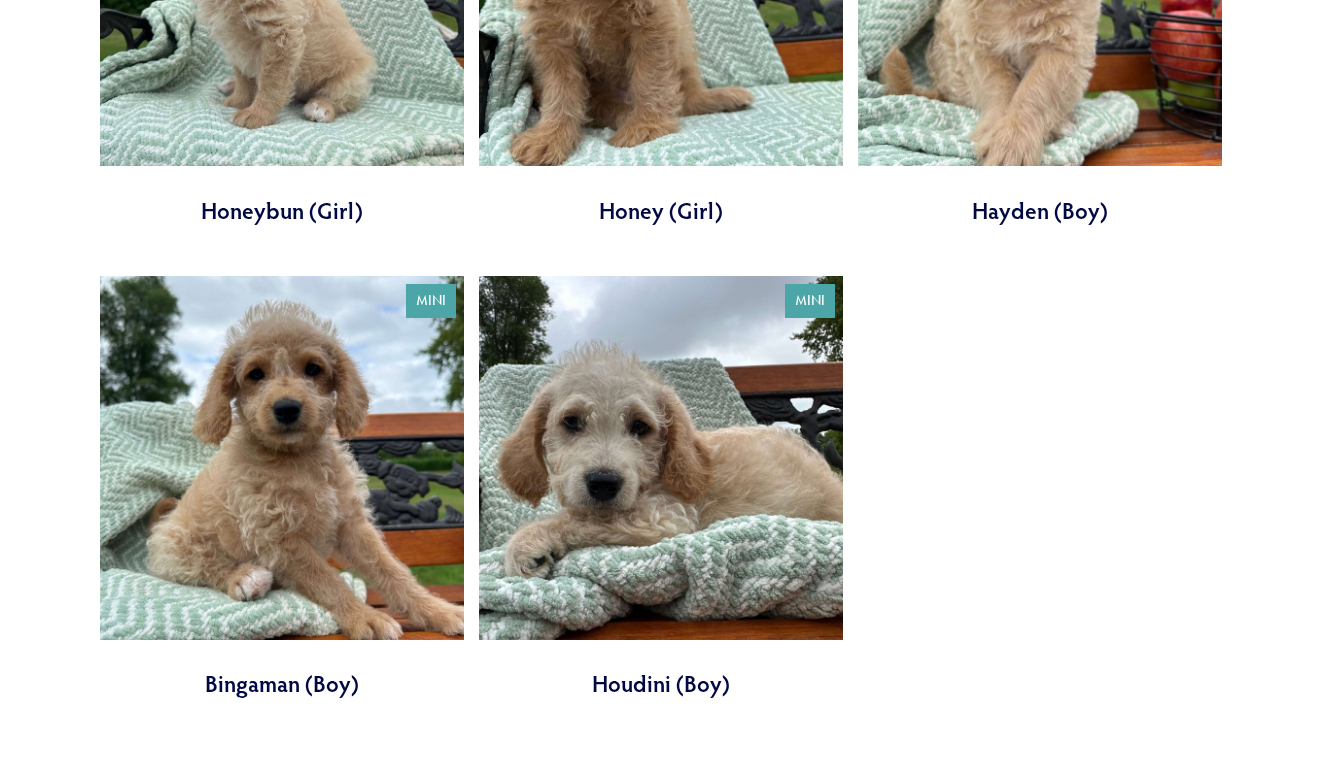 click at bounding box center (661, 488) 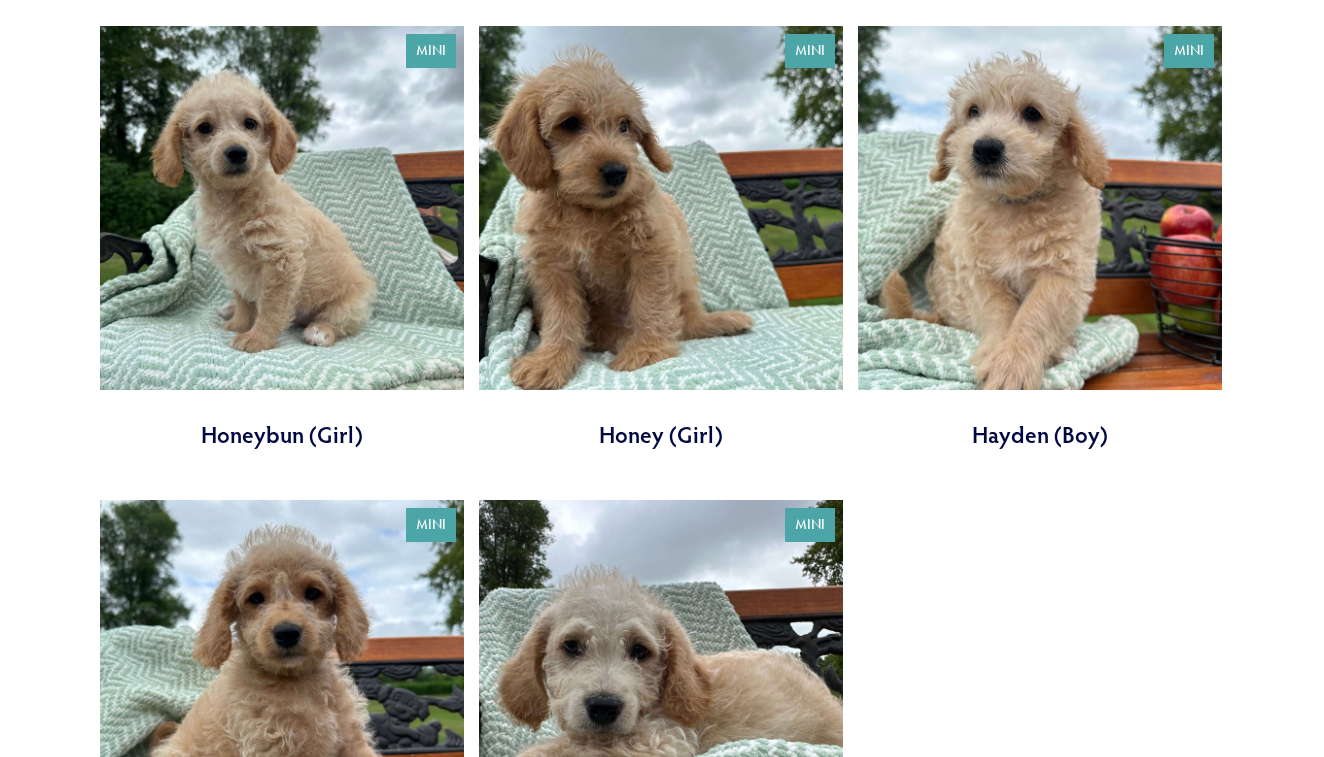 scroll, scrollTop: 751, scrollLeft: 0, axis: vertical 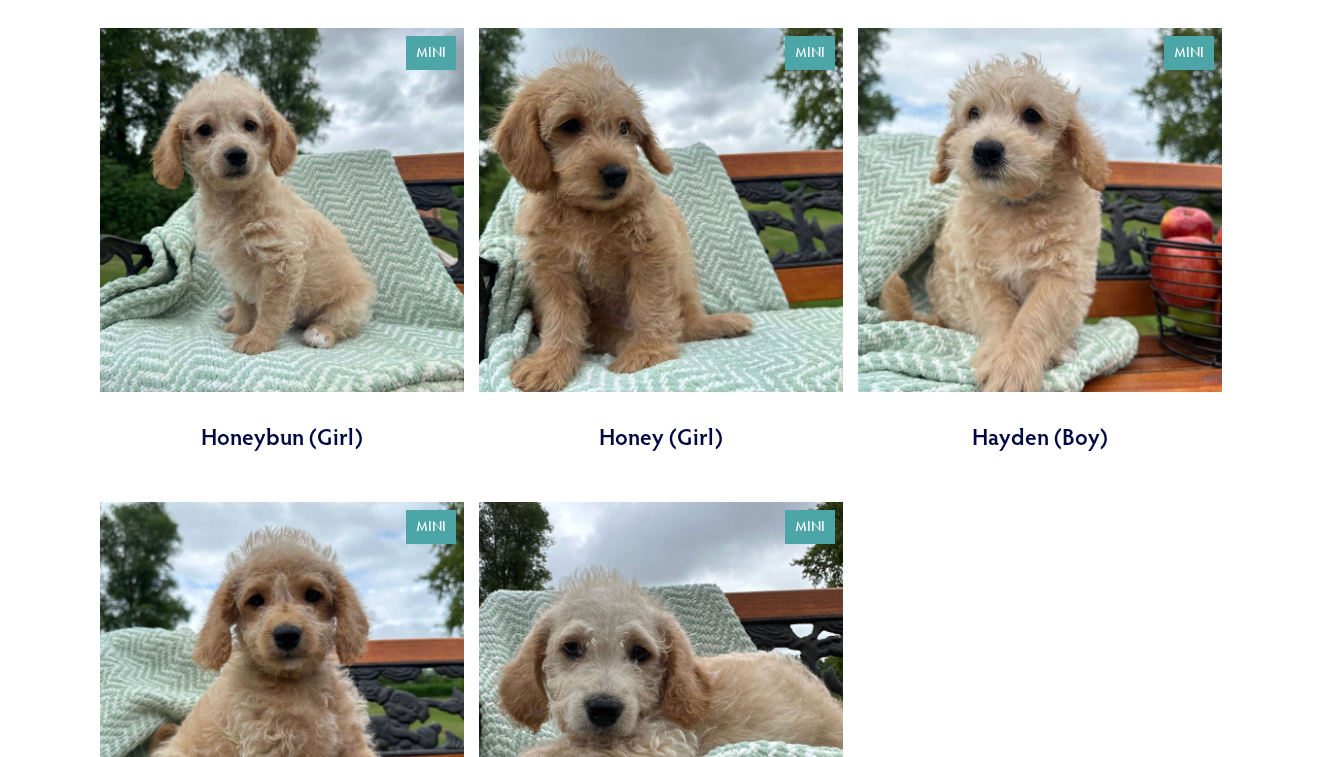 click at bounding box center [282, 240] 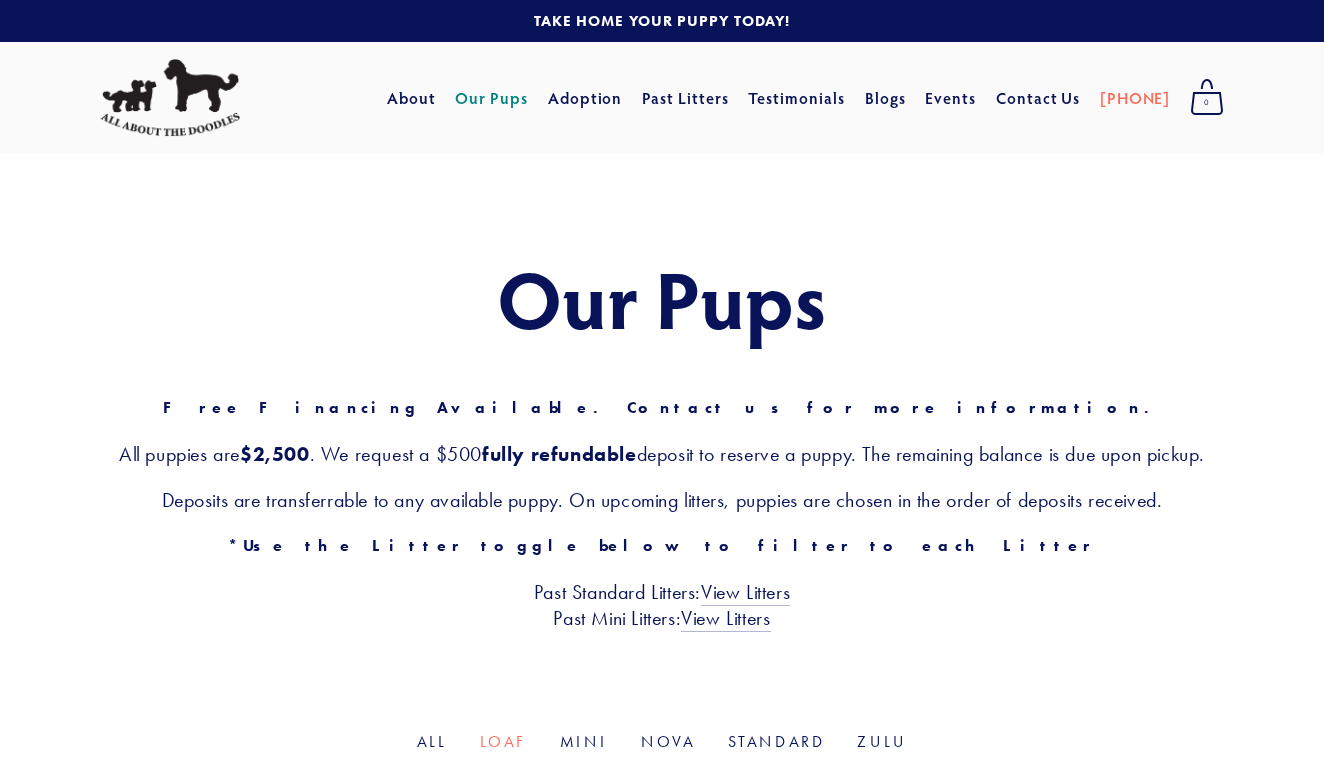 scroll, scrollTop: 0, scrollLeft: 0, axis: both 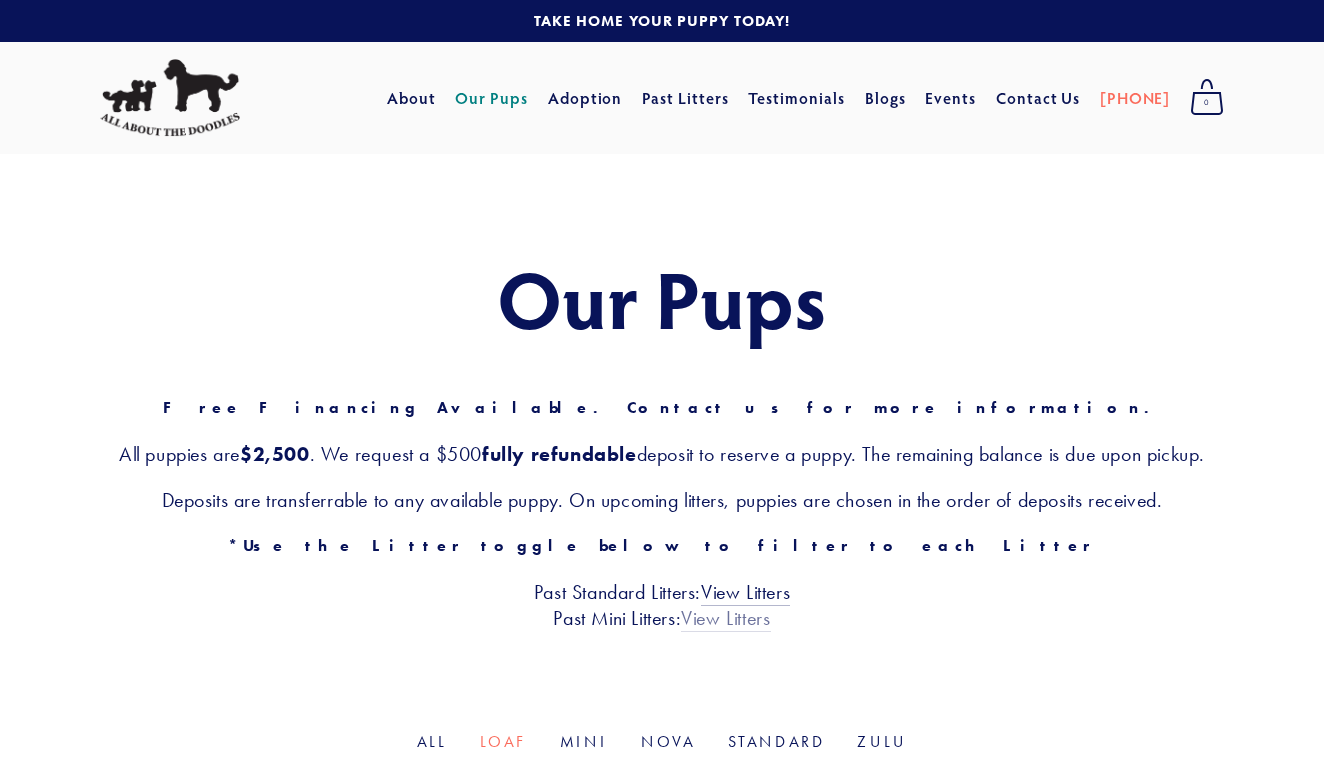 click on "View Litters" at bounding box center [725, 619] 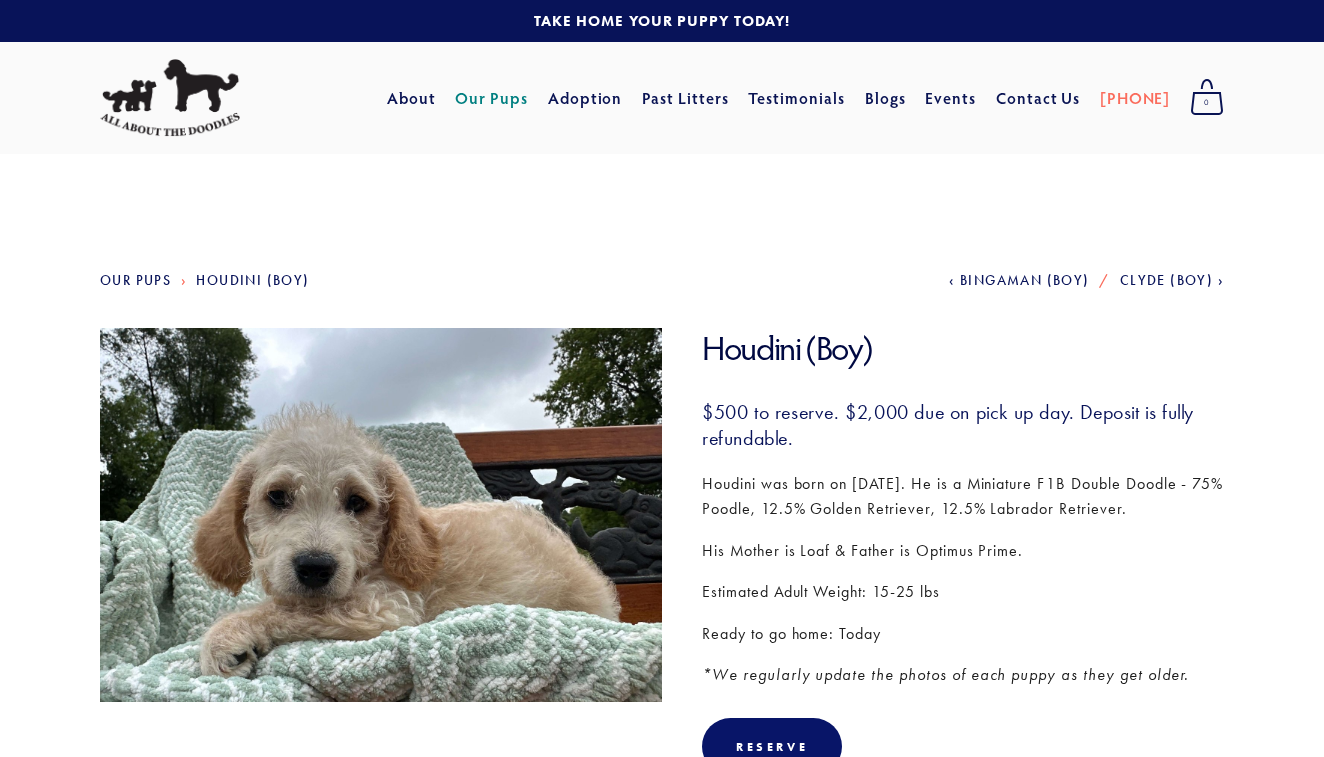 scroll, scrollTop: 0, scrollLeft: 0, axis: both 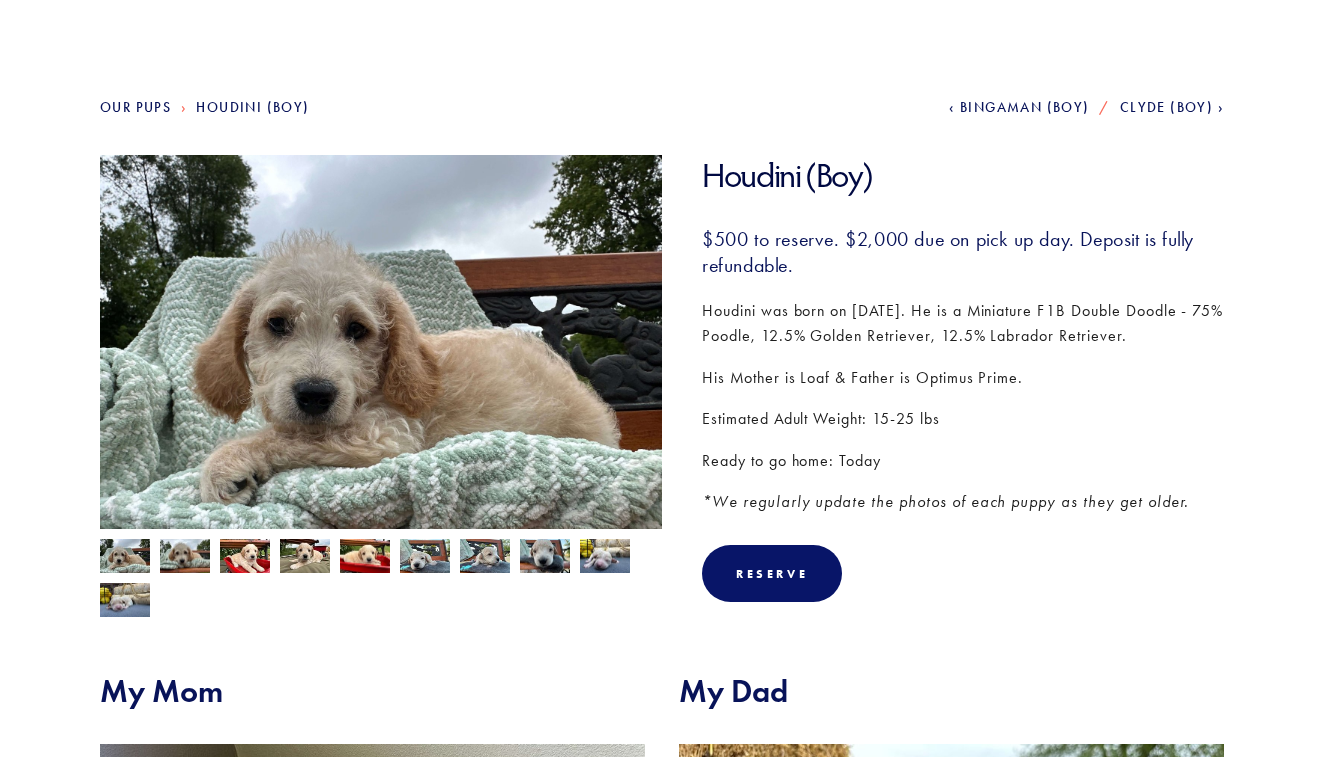 click at bounding box center [185, 557] 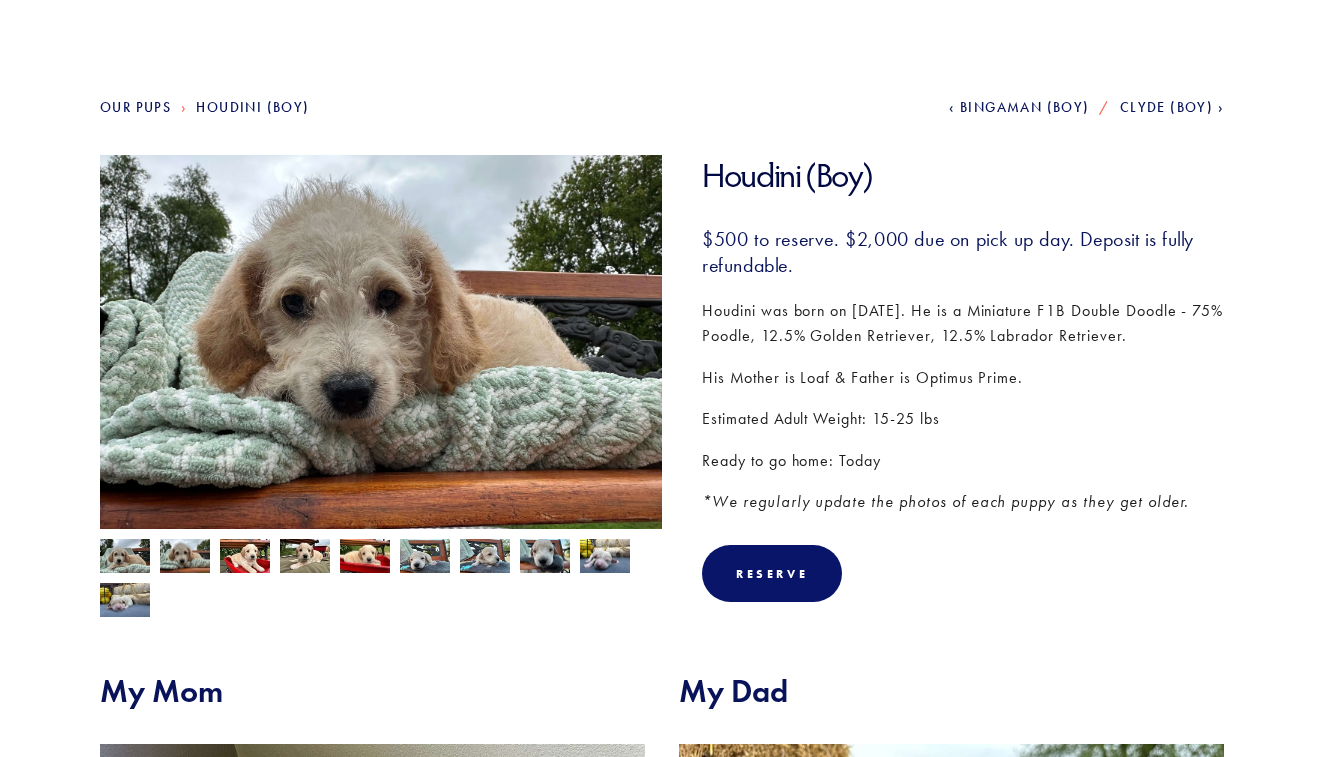click at bounding box center (245, 558) 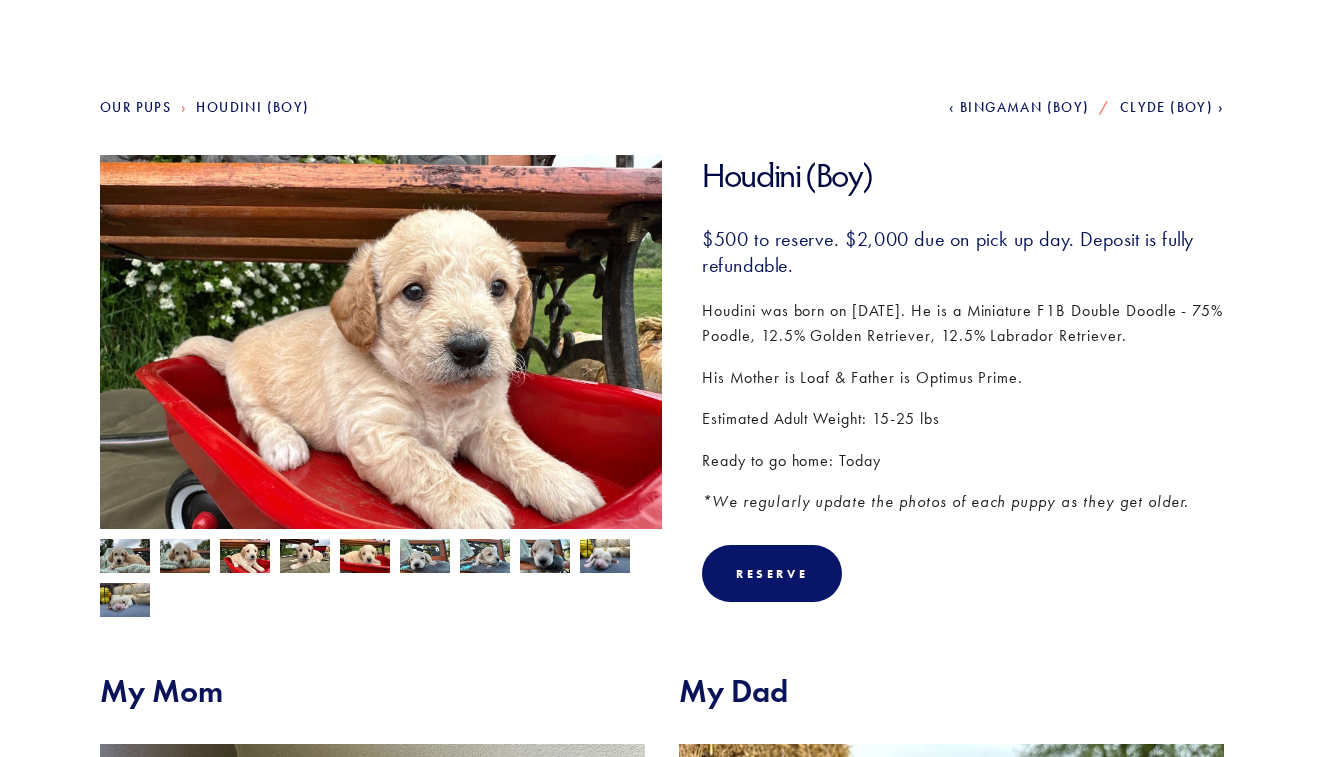 click at bounding box center [376, 573] 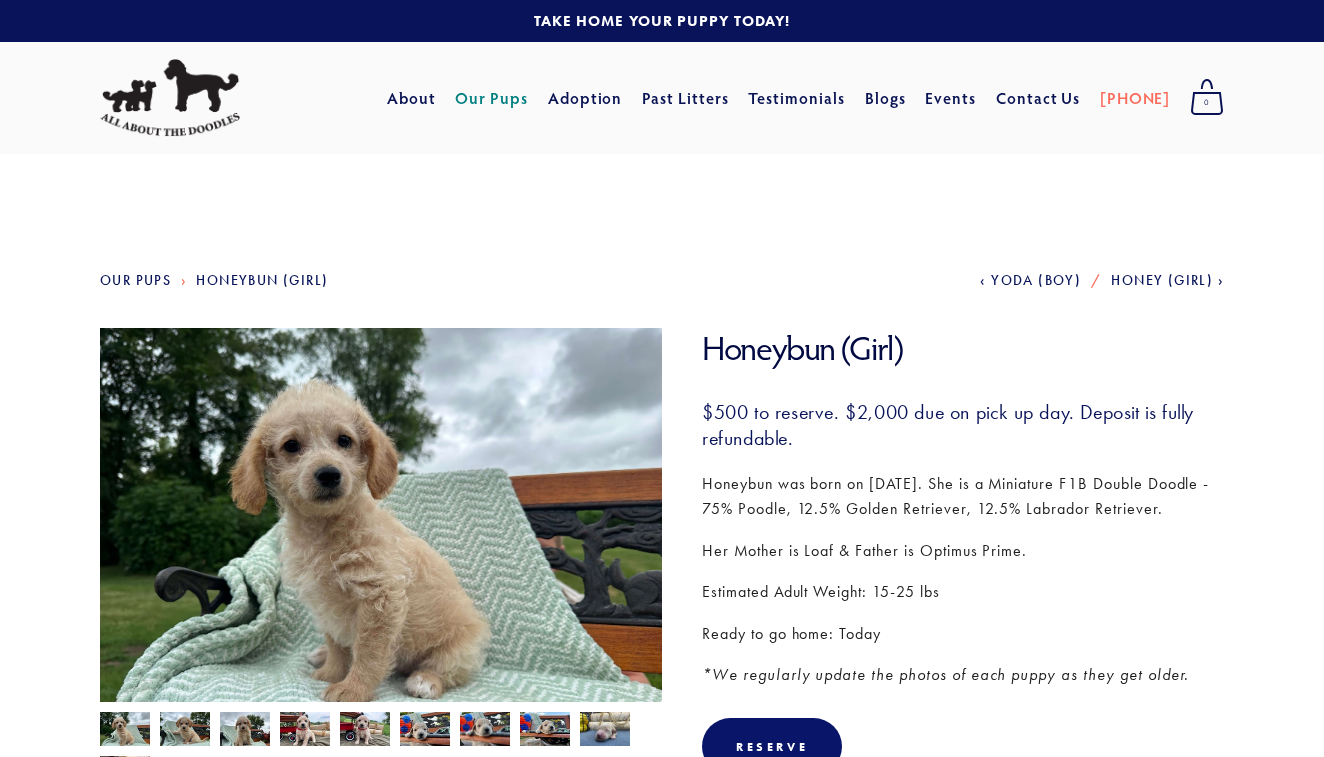 scroll, scrollTop: 0, scrollLeft: 0, axis: both 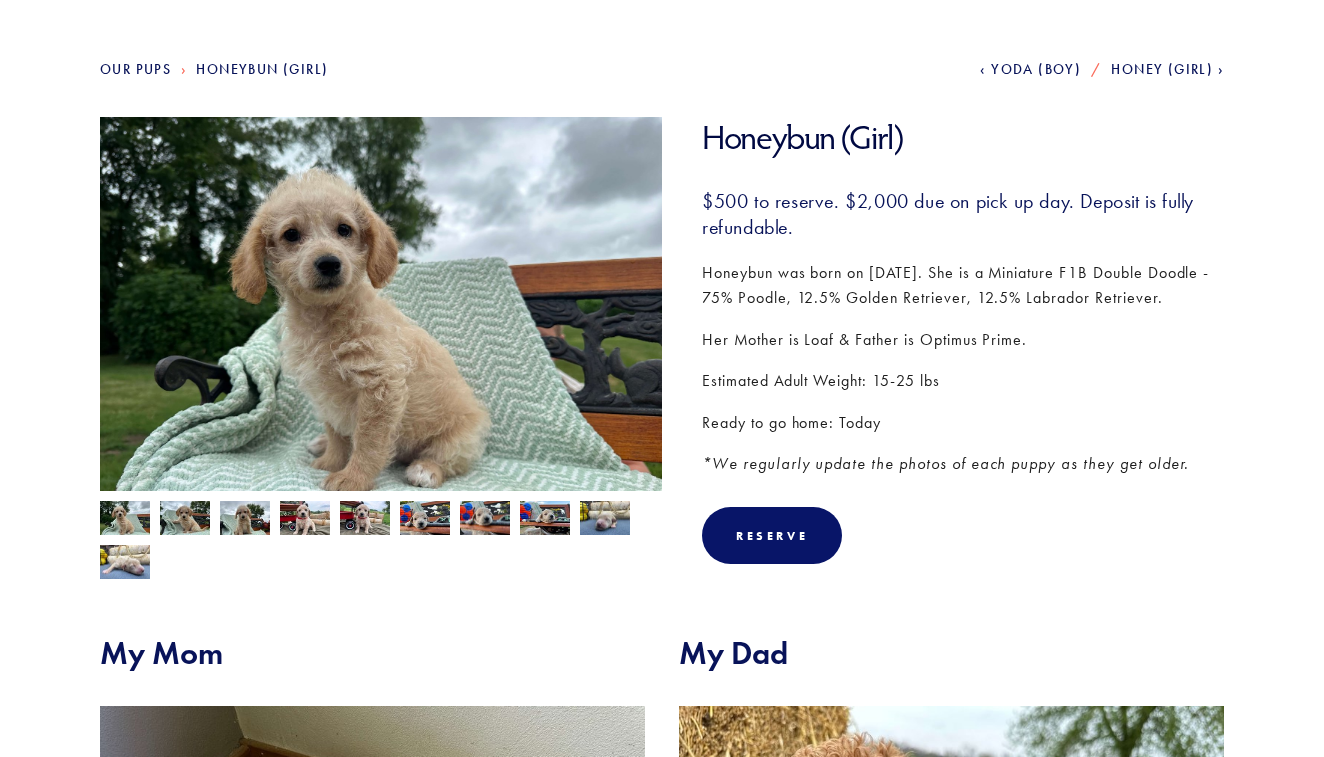 click at bounding box center (185, 520) 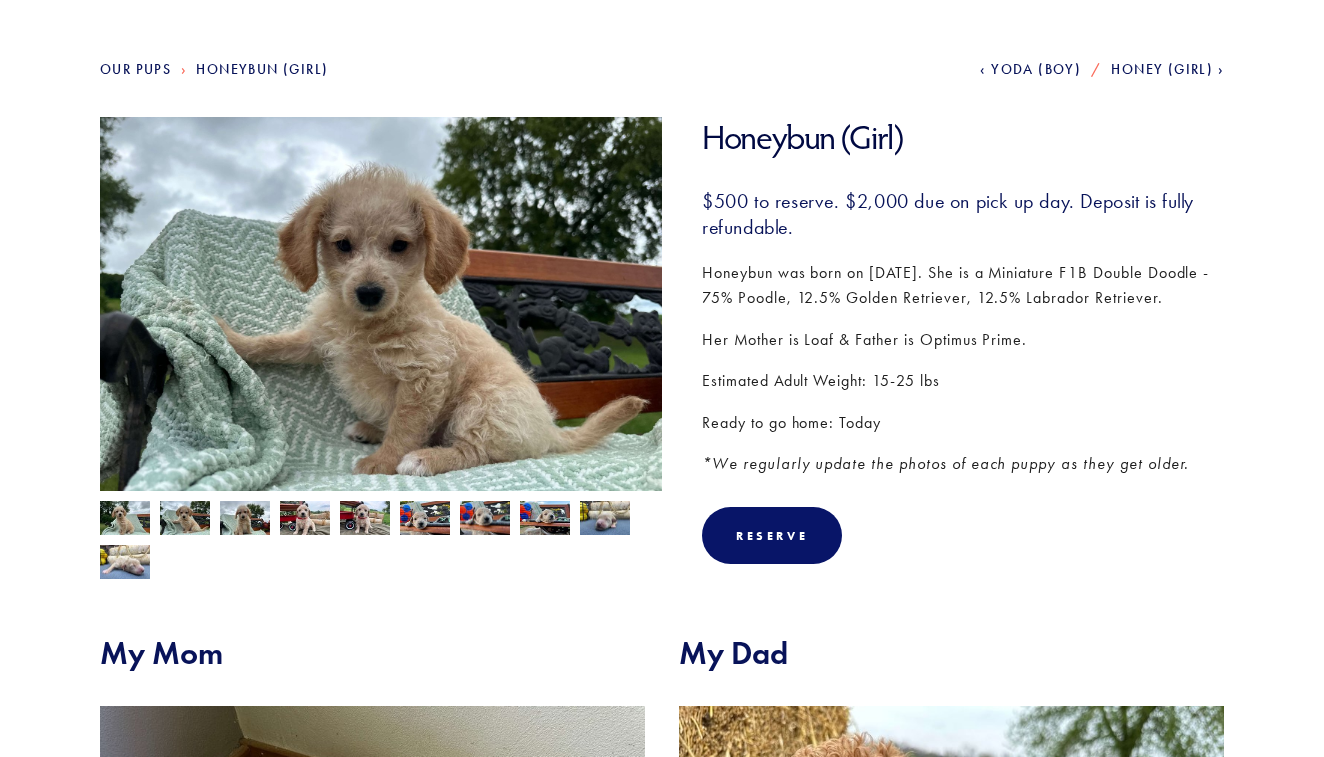 click at bounding box center [125, 563] 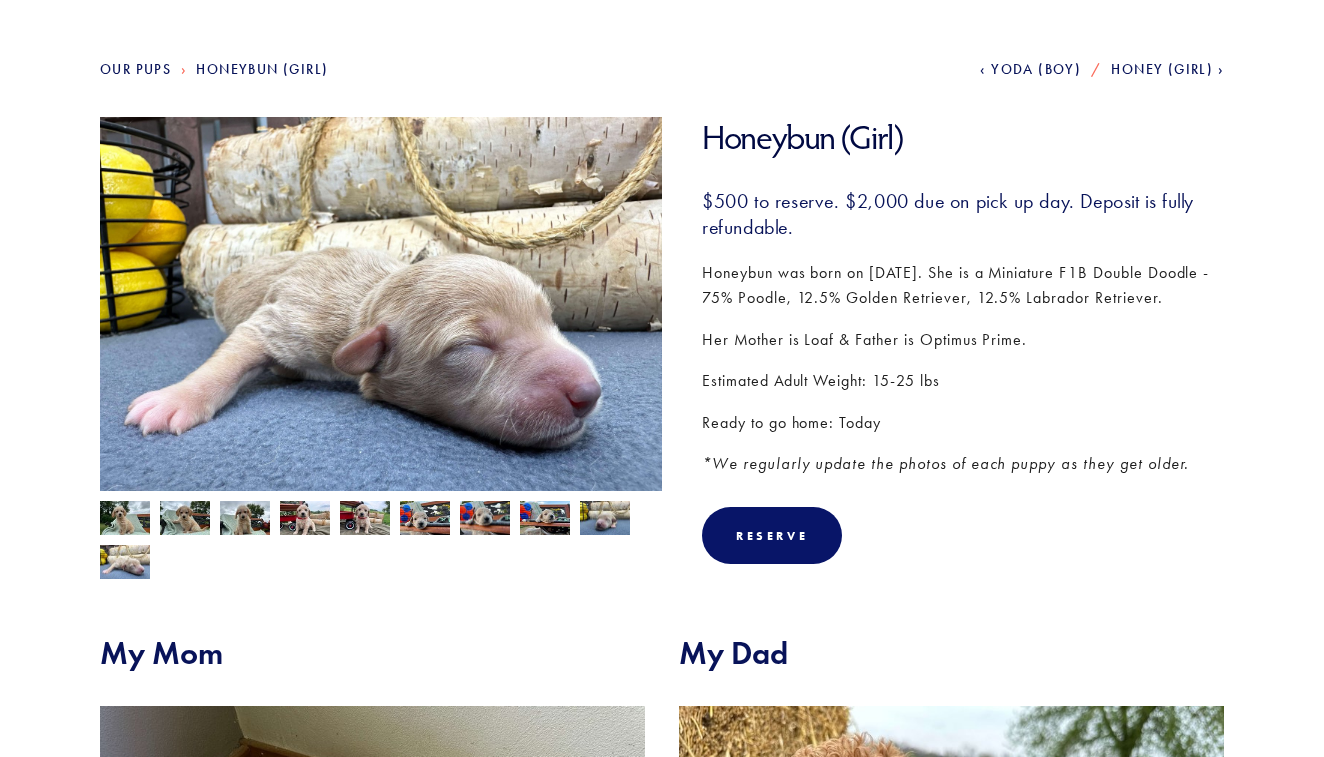 click at bounding box center (605, 519) 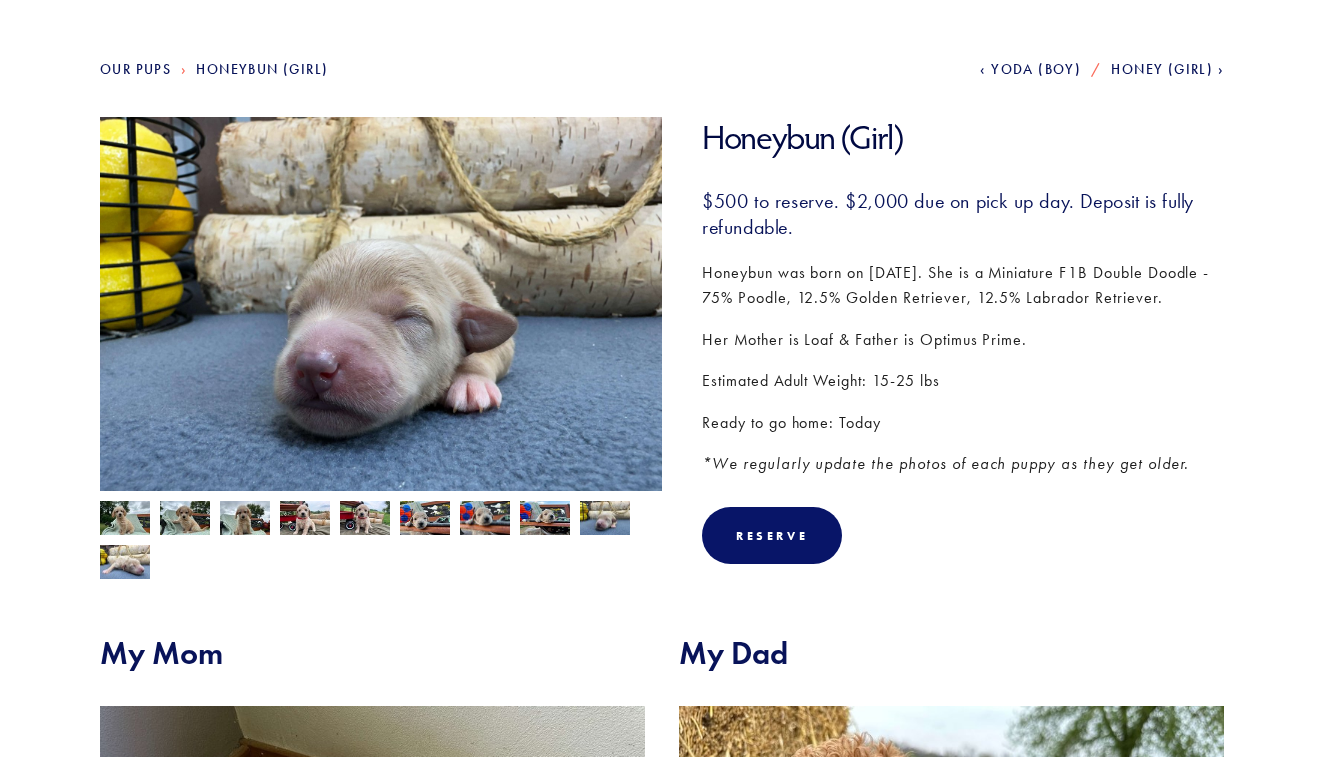 click at bounding box center (545, 520) 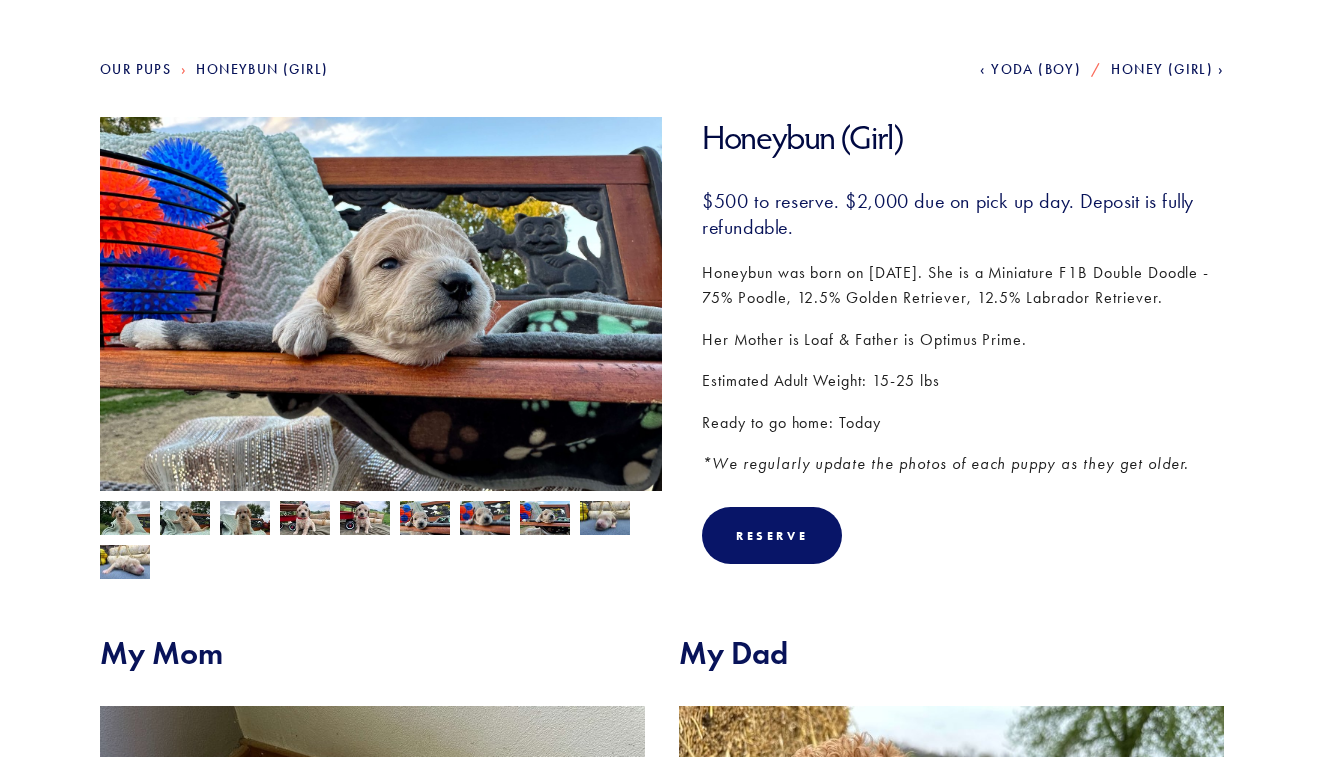 click at bounding box center (485, 519) 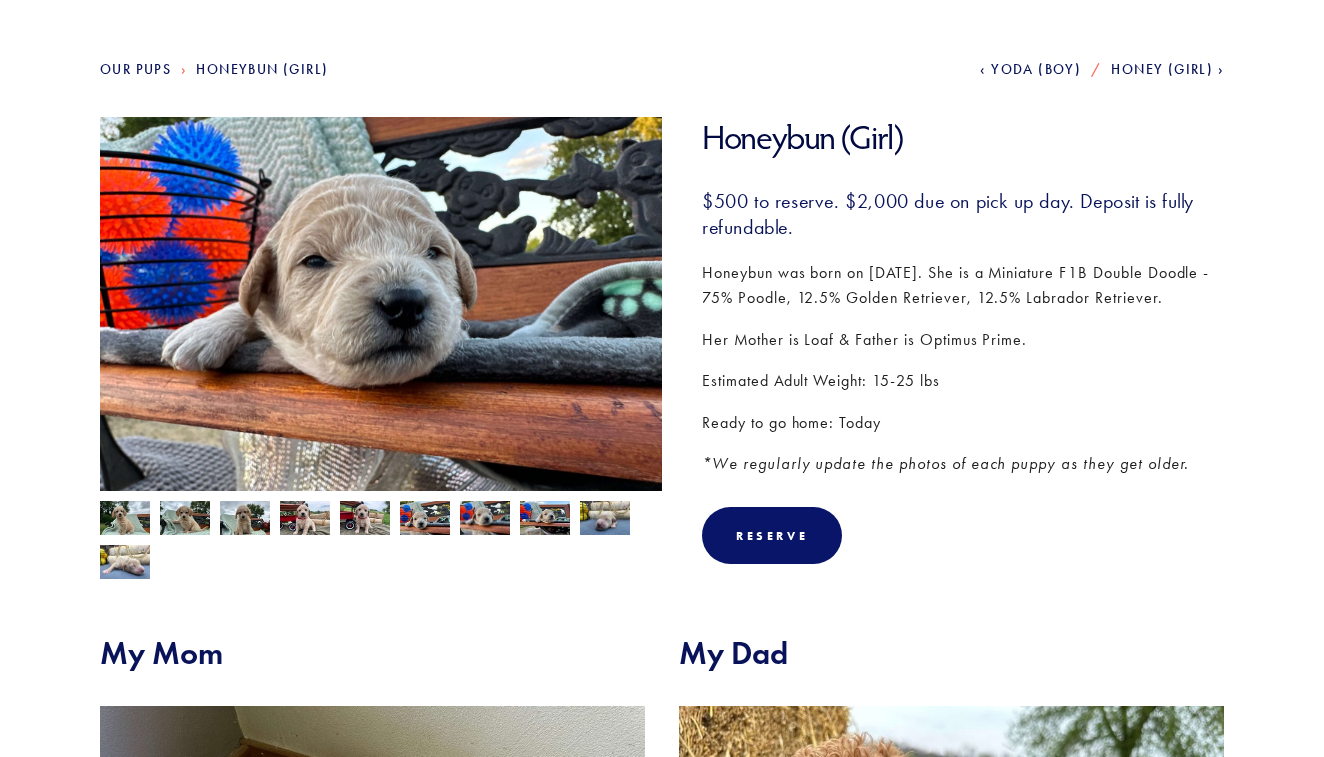 click at bounding box center (425, 519) 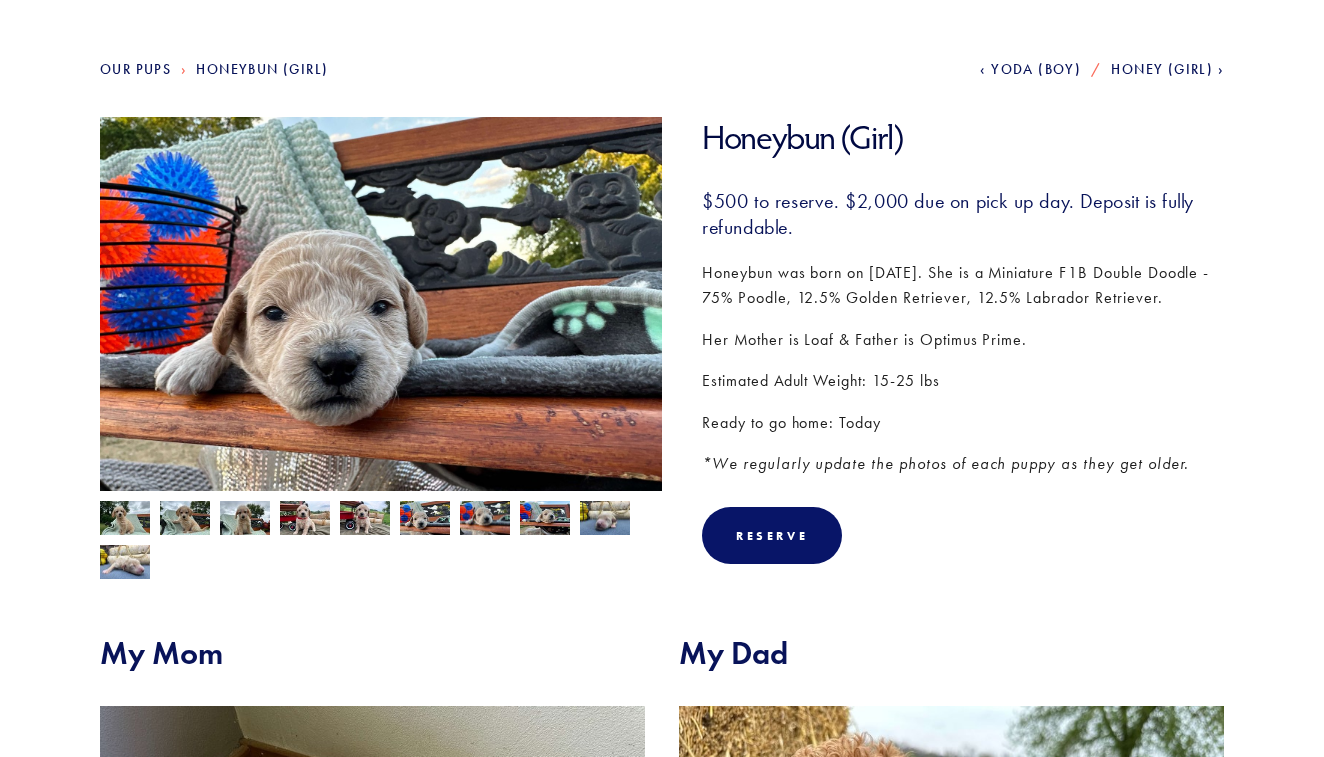 click at bounding box center (365, 520) 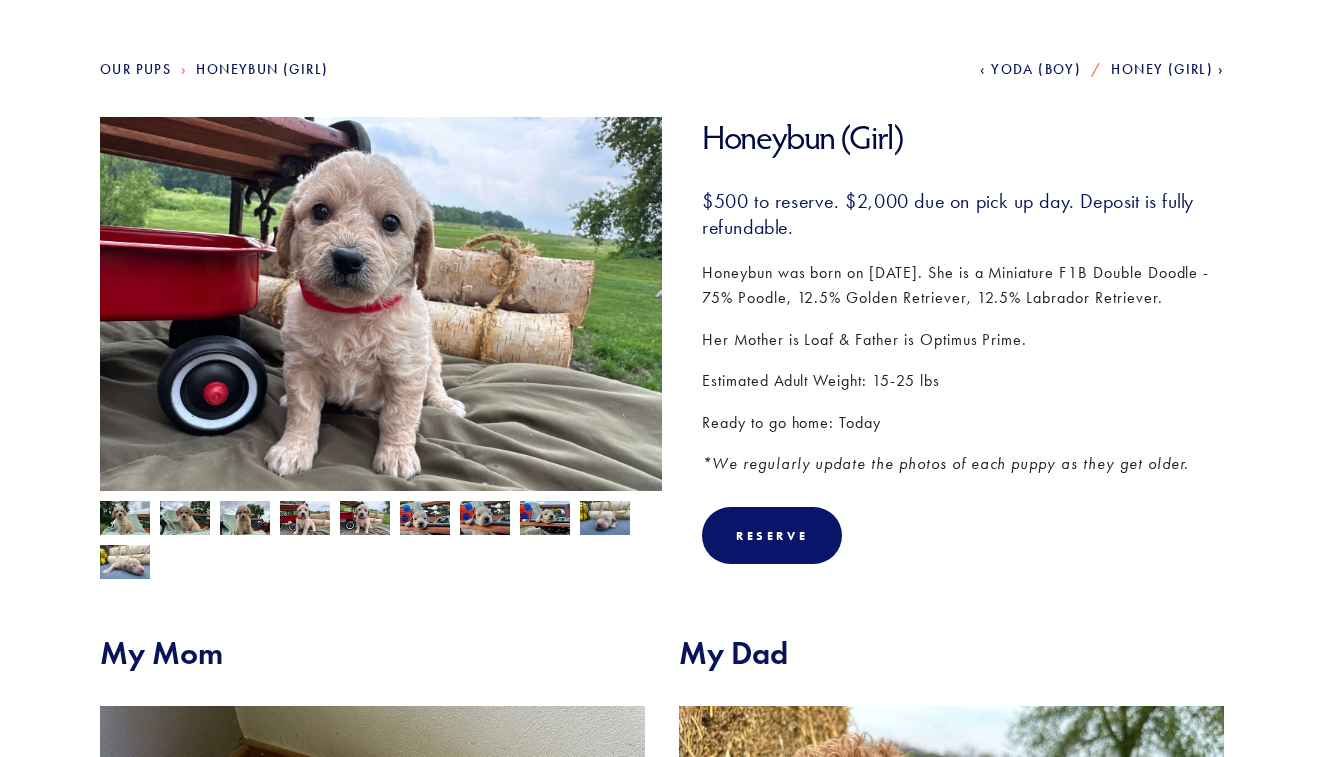 click at bounding box center (305, 520) 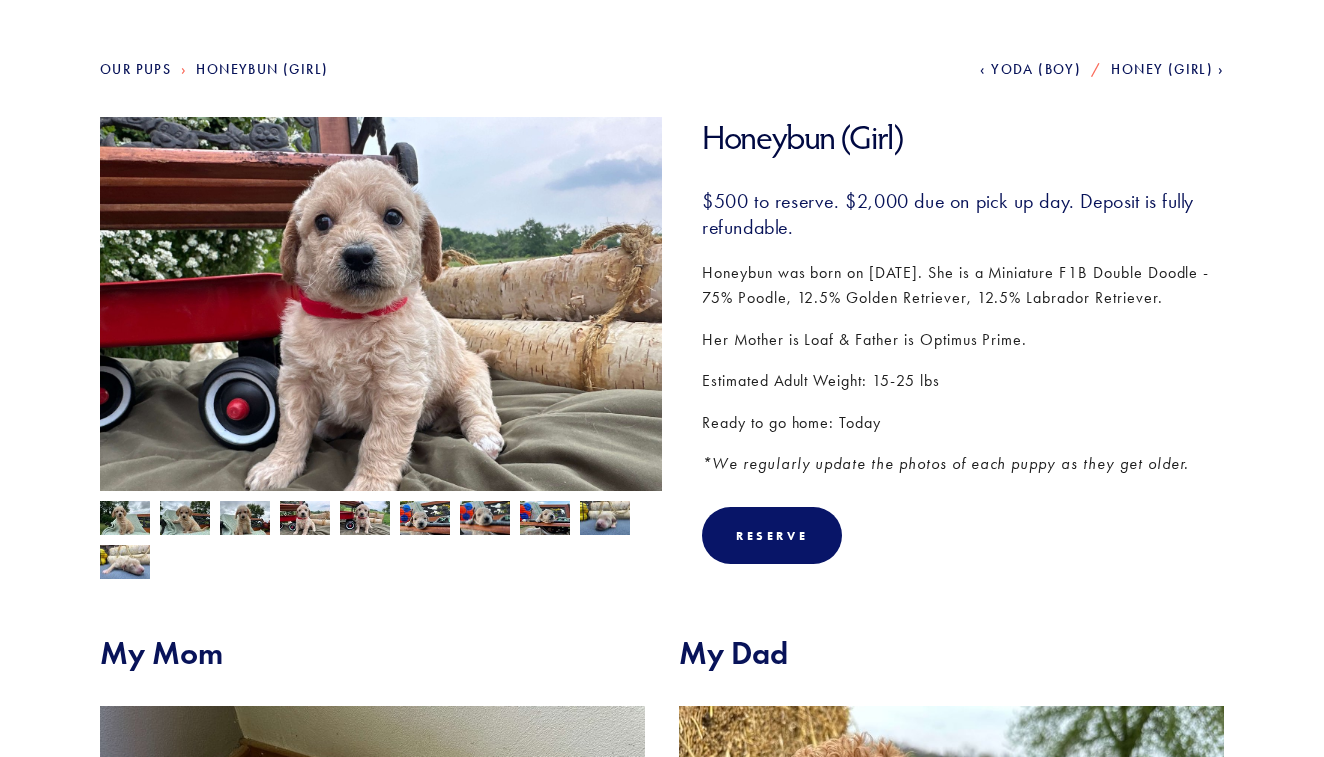 click at bounding box center (245, 520) 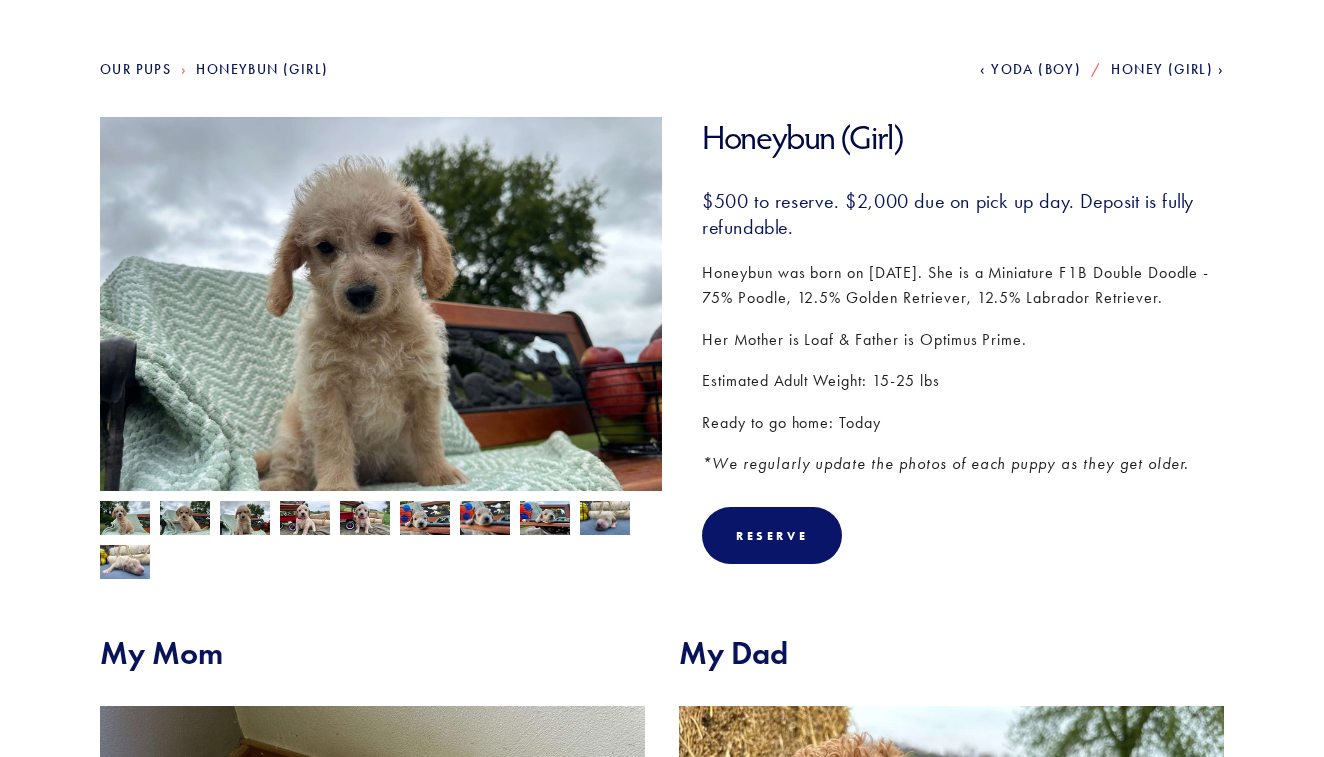 click at bounding box center (185, 520) 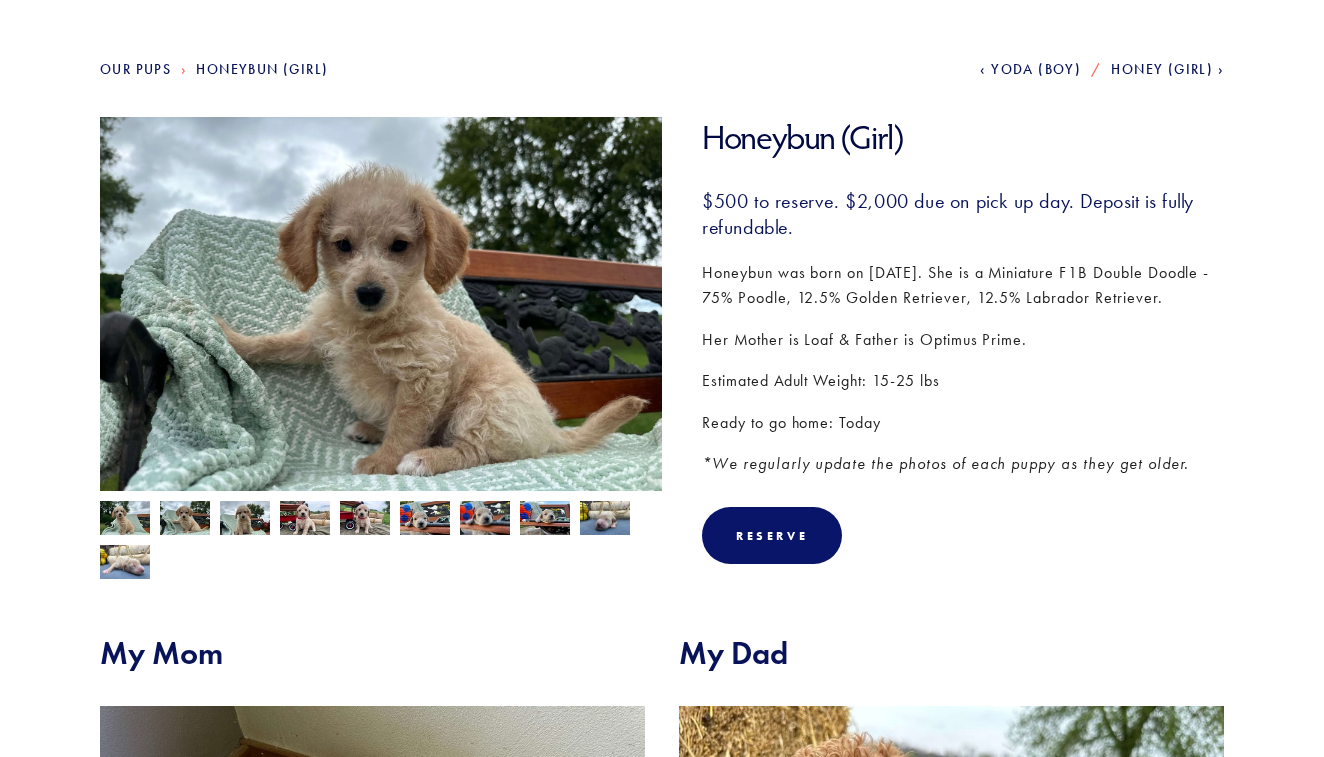click at bounding box center (125, 520) 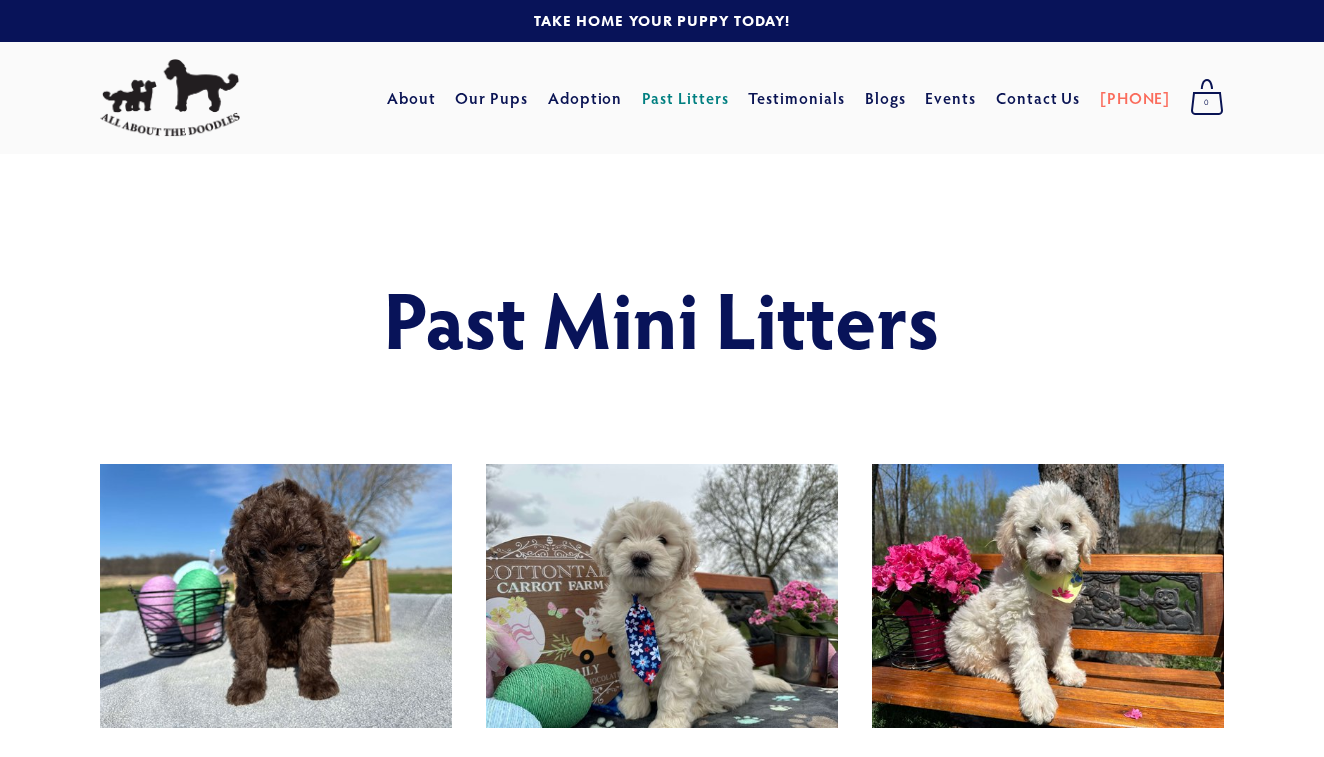 scroll, scrollTop: 0, scrollLeft: 0, axis: both 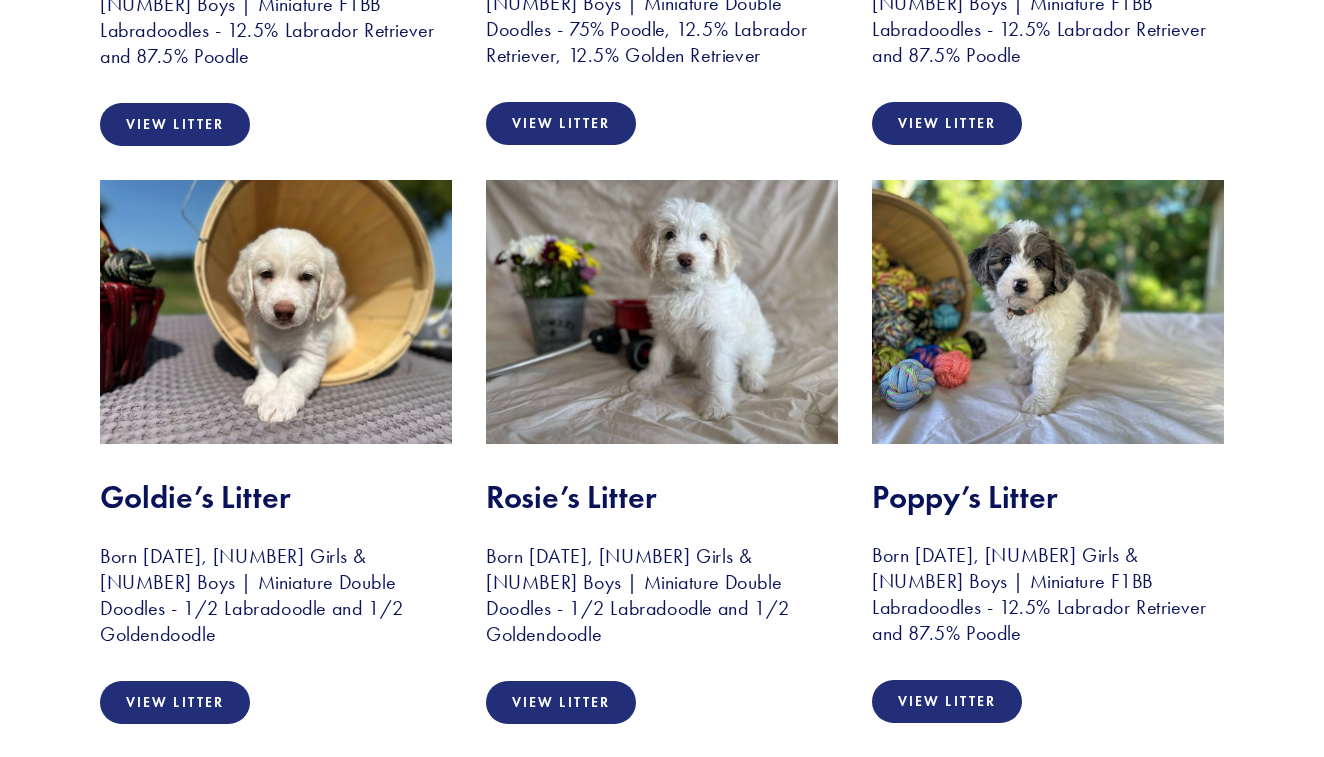 click at bounding box center (662, 312) 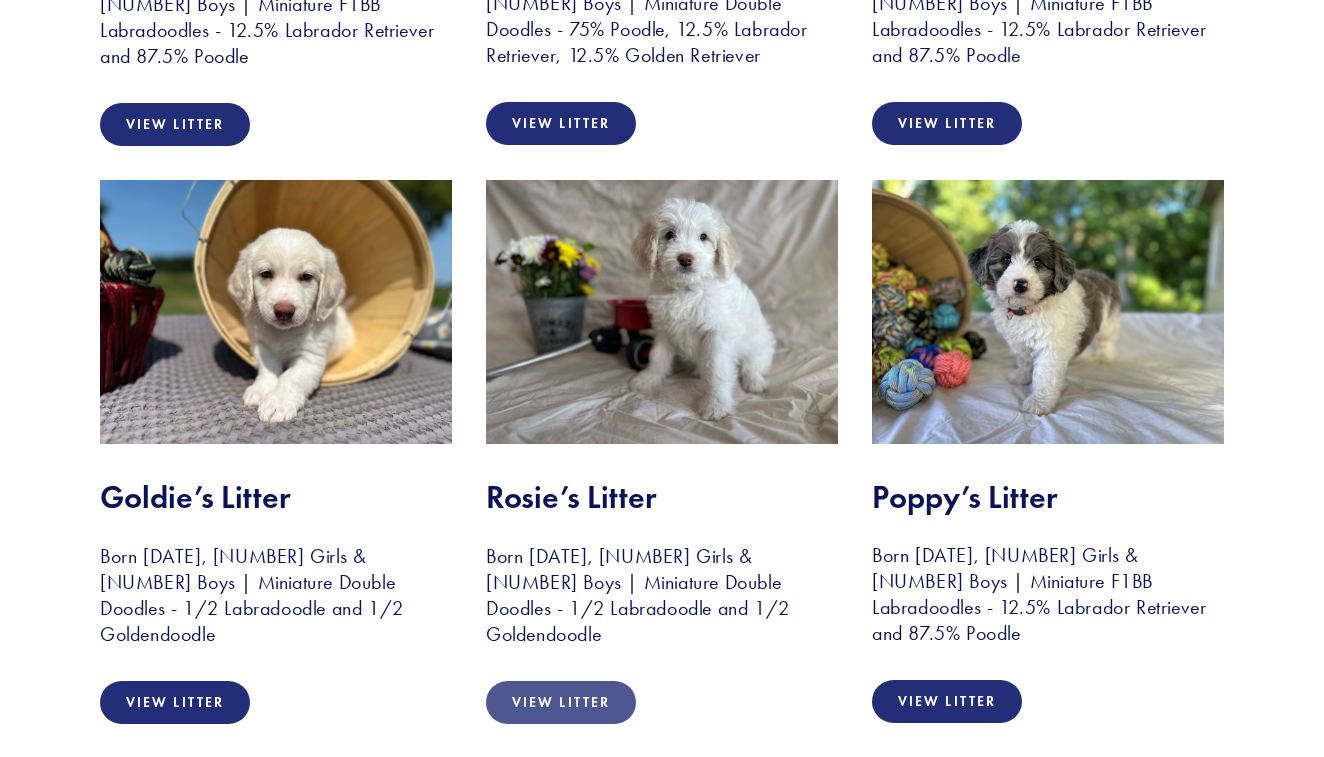 click on "View Litter" at bounding box center (561, 702) 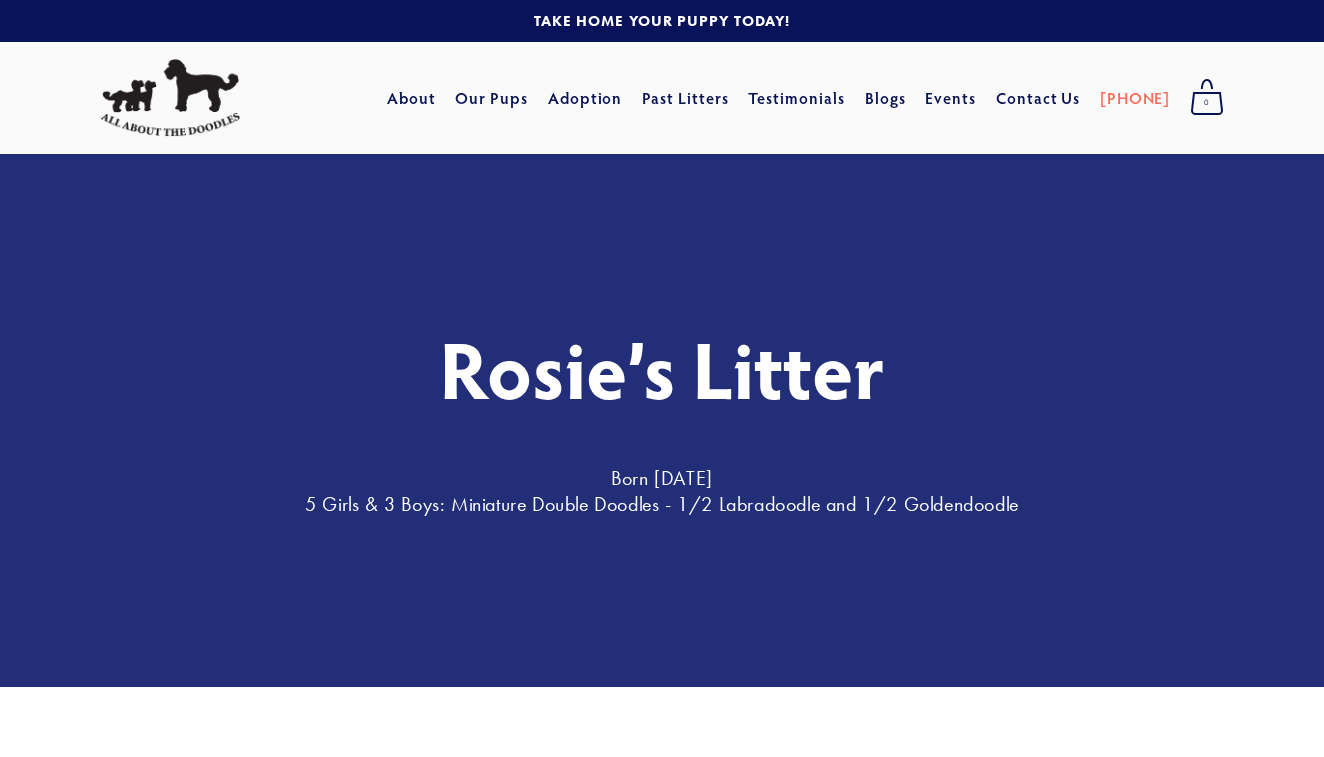 scroll, scrollTop: 0, scrollLeft: 0, axis: both 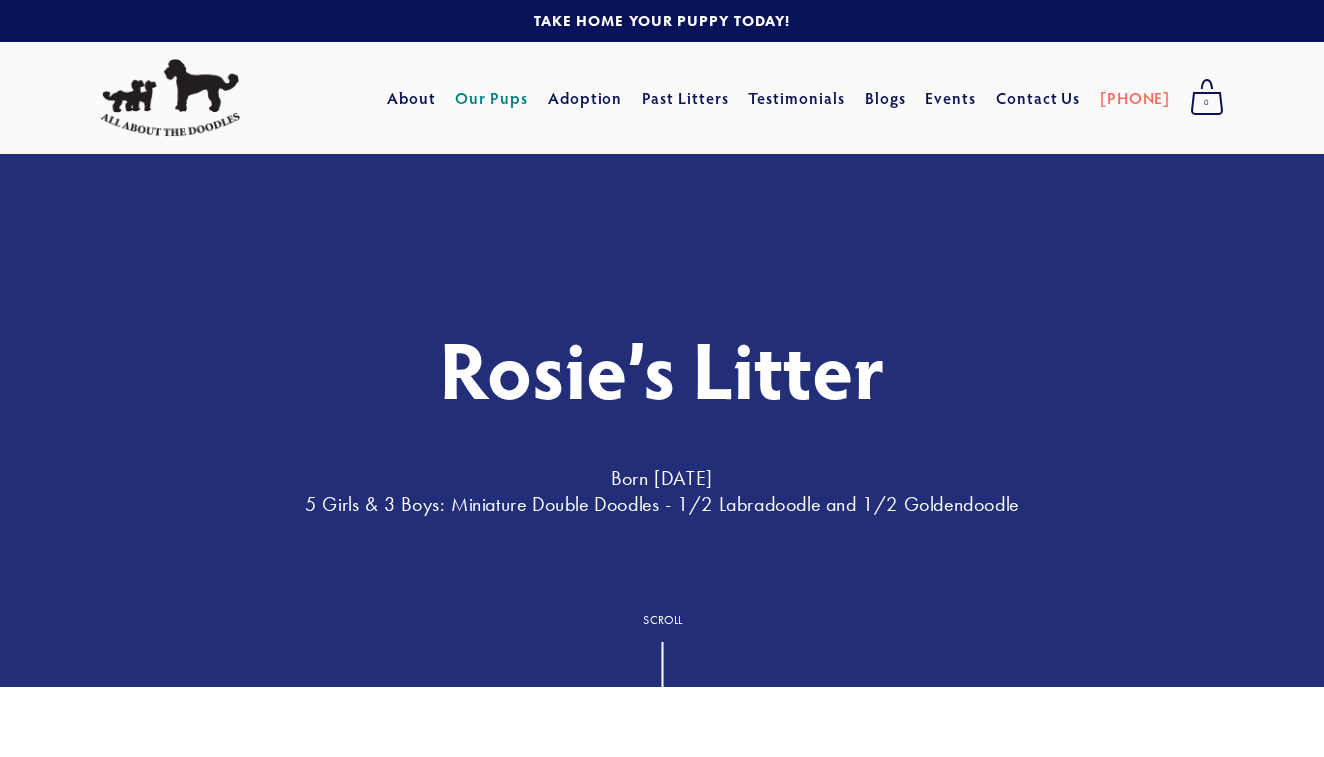 click on "Our Pups" at bounding box center (491, 98) 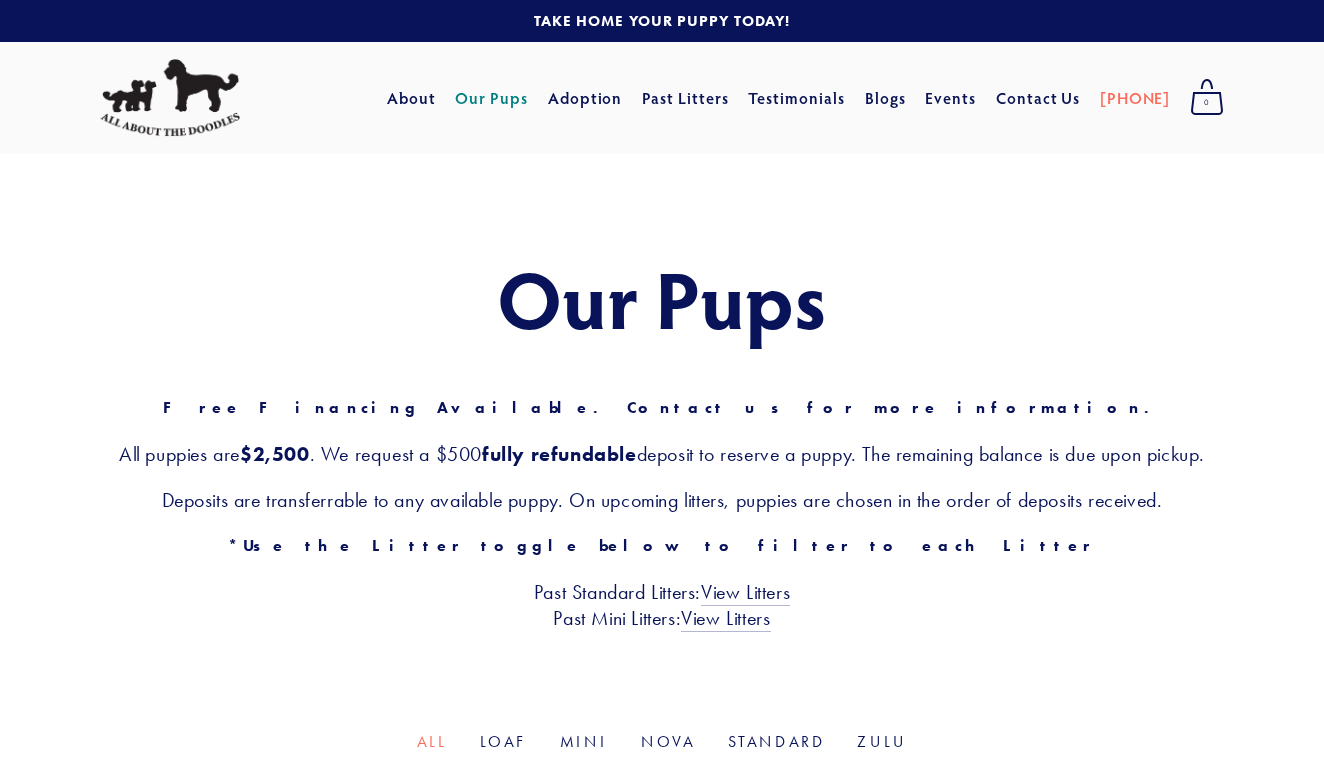 scroll, scrollTop: 0, scrollLeft: 0, axis: both 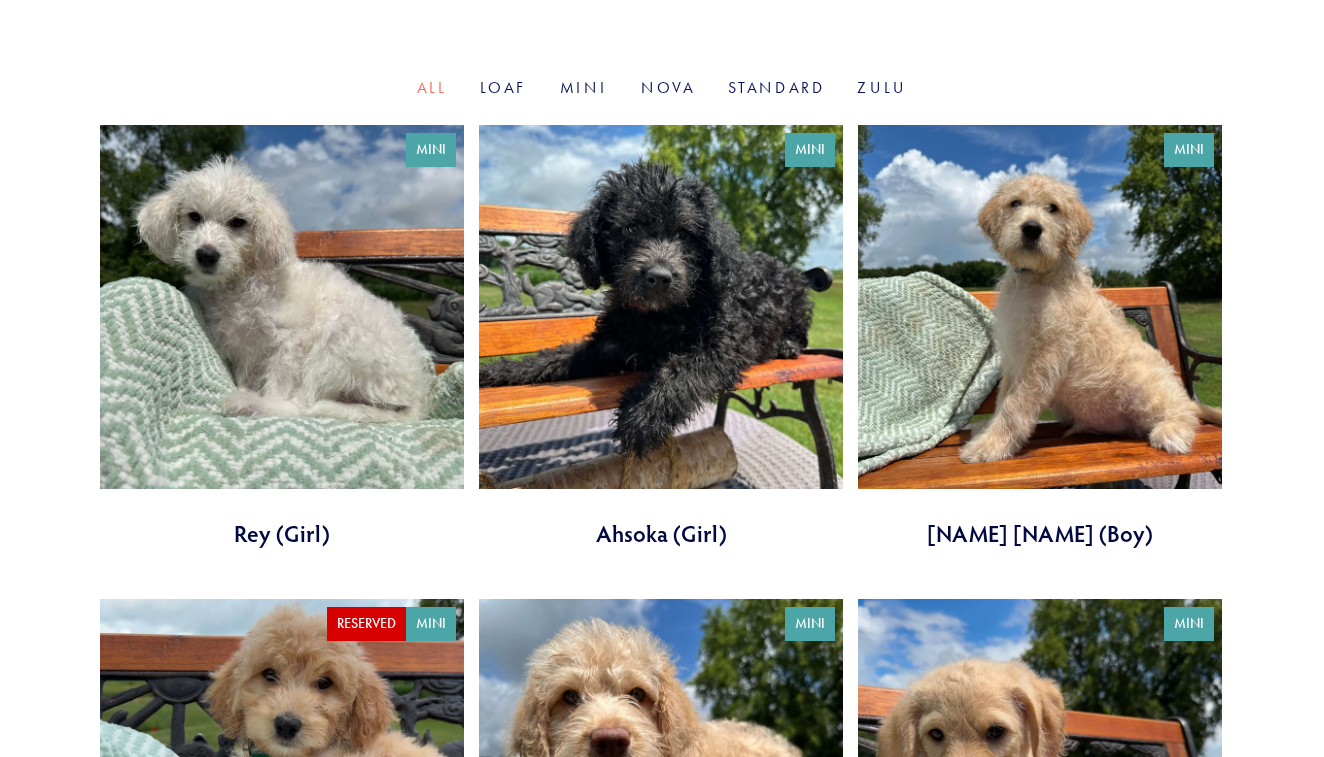 click at bounding box center (1040, 337) 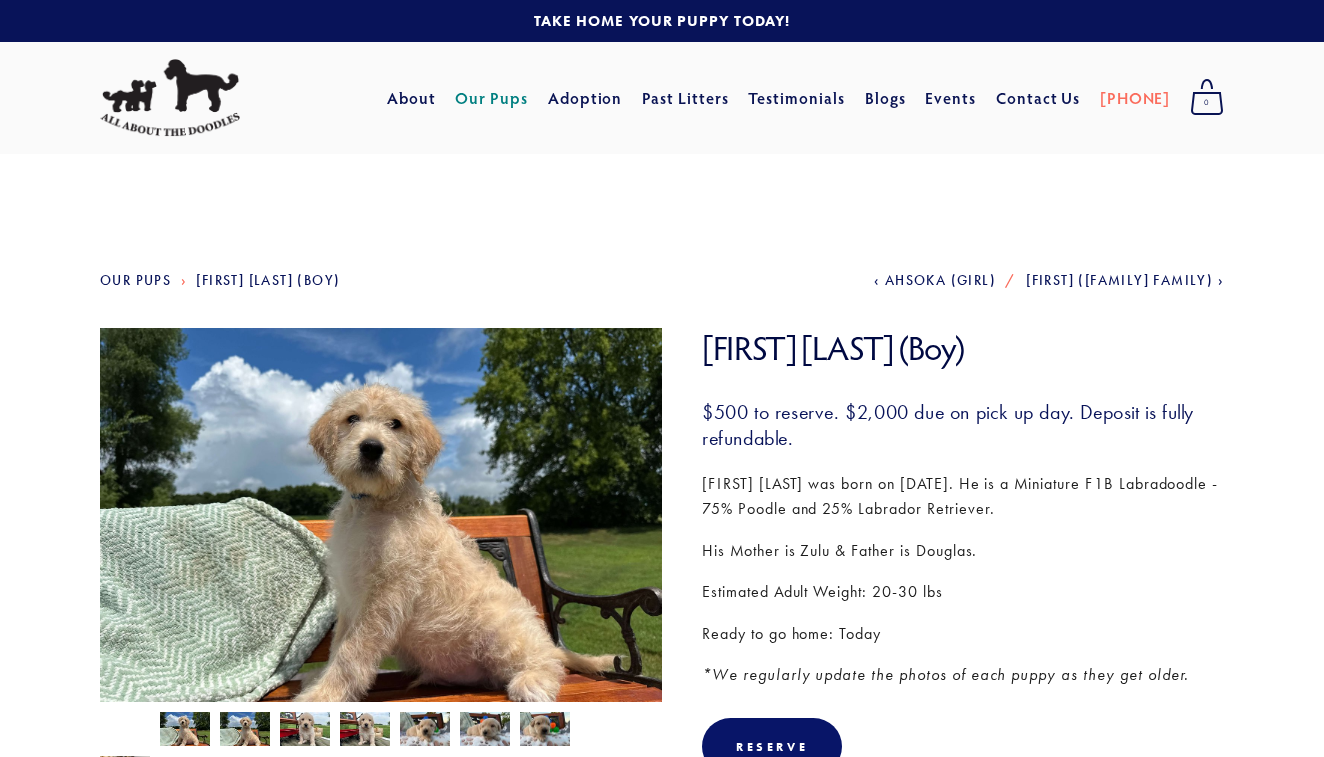 scroll, scrollTop: 0, scrollLeft: 0, axis: both 